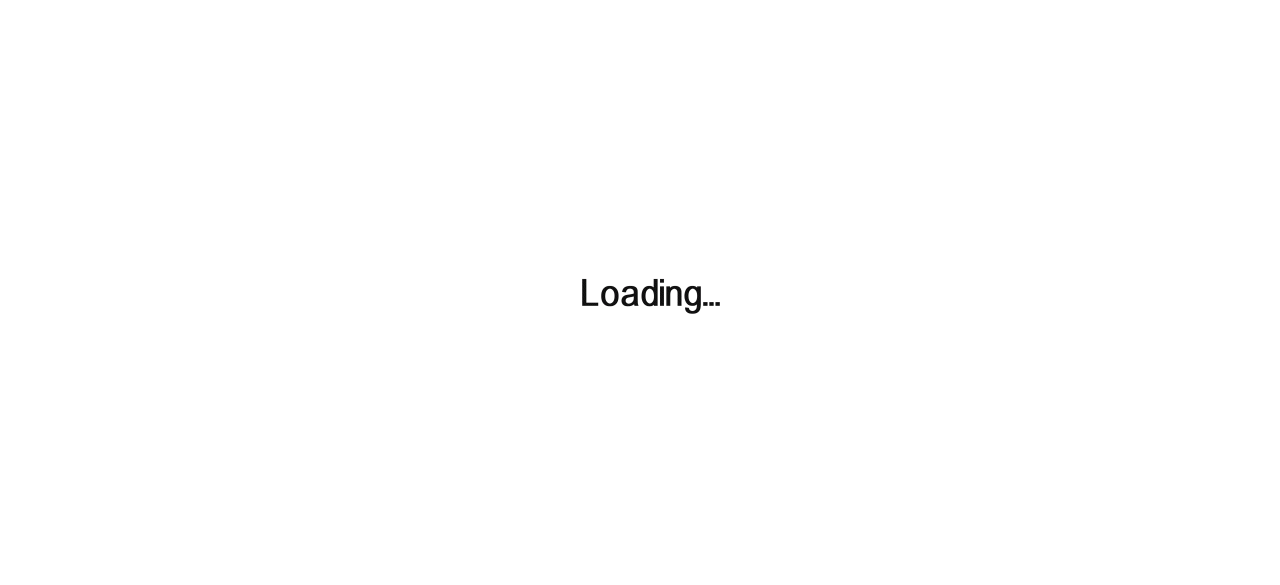 scroll, scrollTop: 0, scrollLeft: 0, axis: both 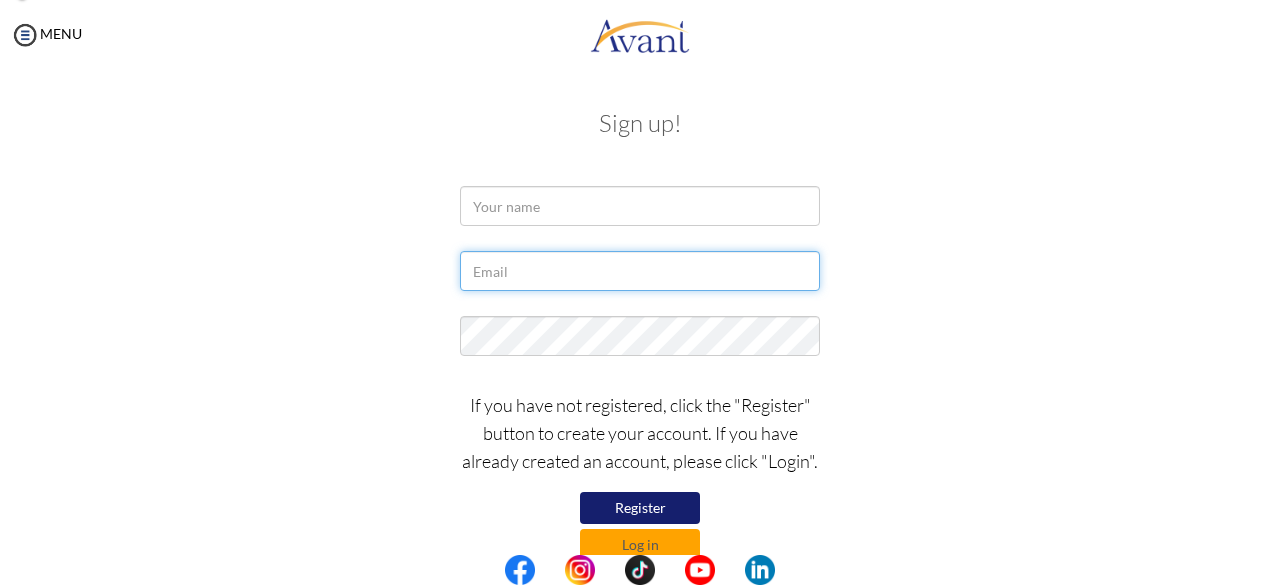 type on "[EMAIL_ADDRESS][DOMAIN_NAME]" 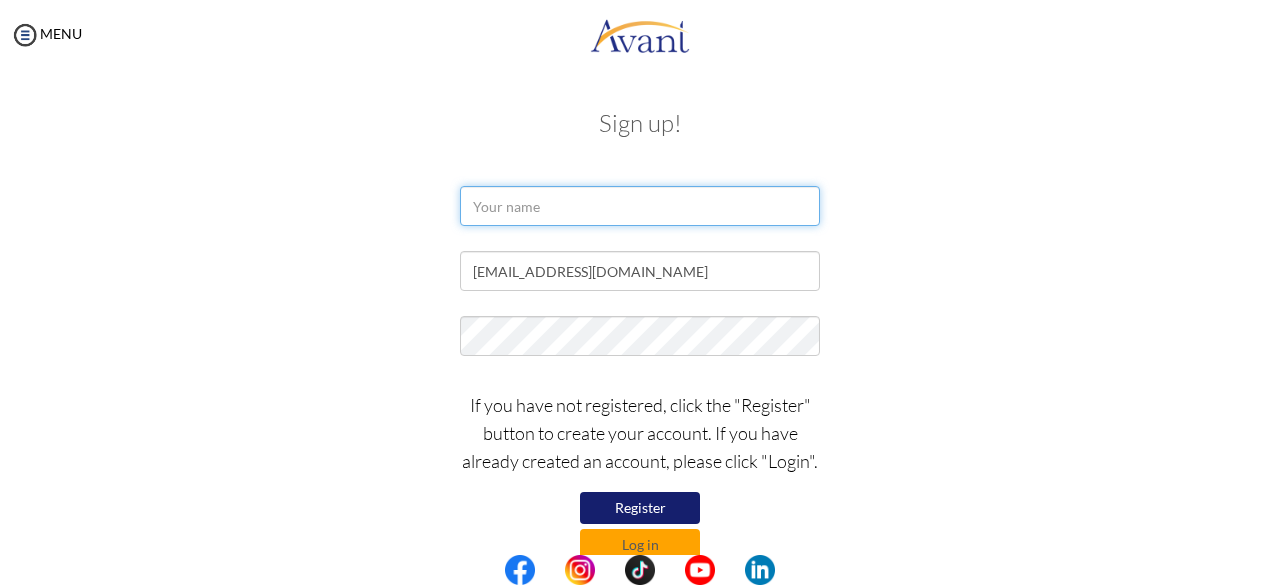 click at bounding box center [640, 206] 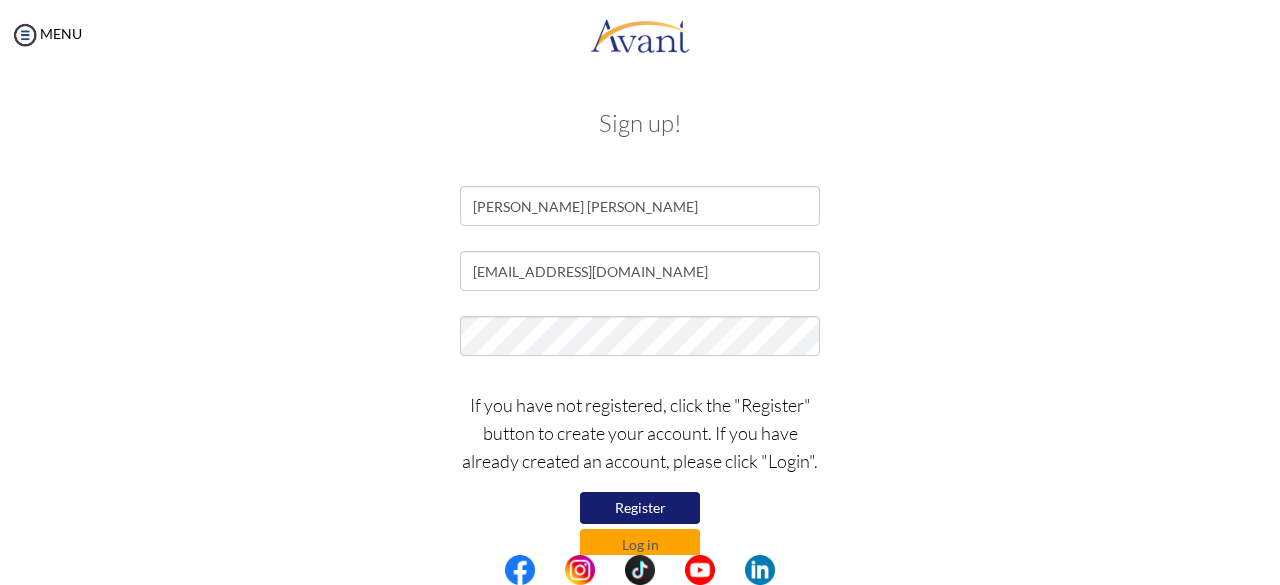 click on "If you have not registered, click the "Register" button to create your account. If you have already created an account, please click "Login".
Register
Log in" at bounding box center (640, 471) 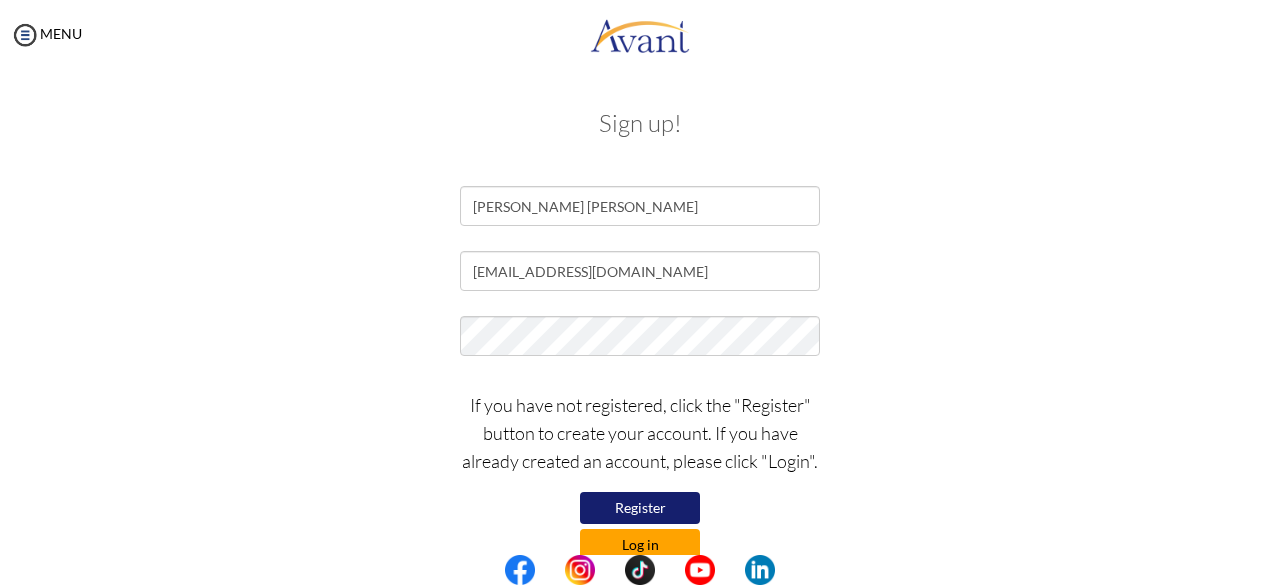 click on "Log in" at bounding box center [640, 545] 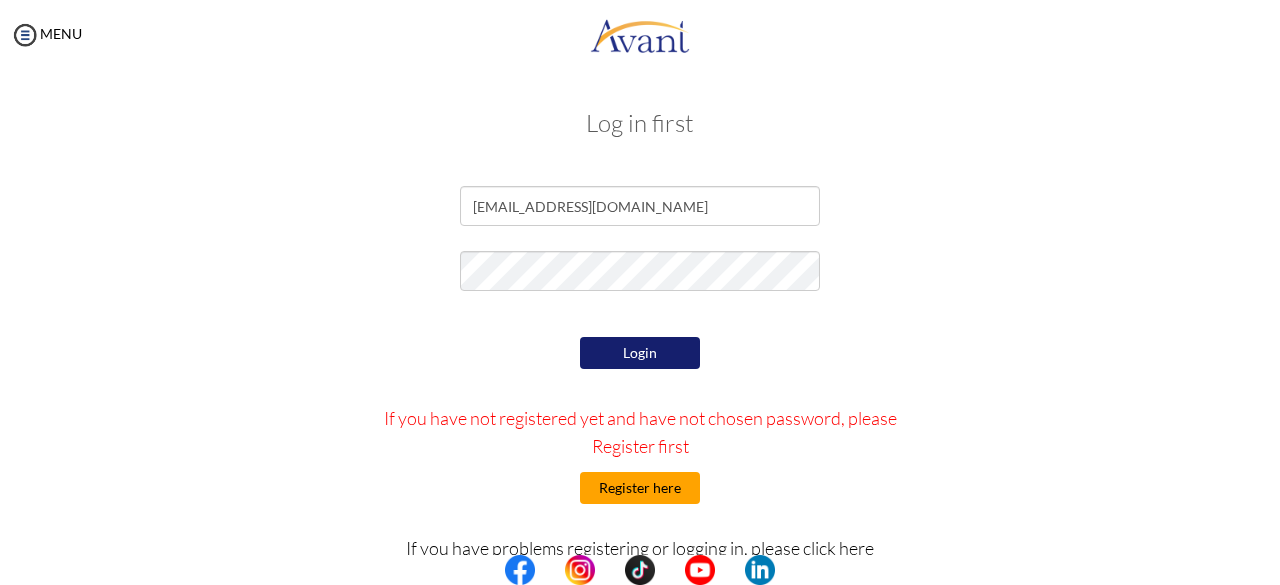 click on "Register here" at bounding box center (640, 488) 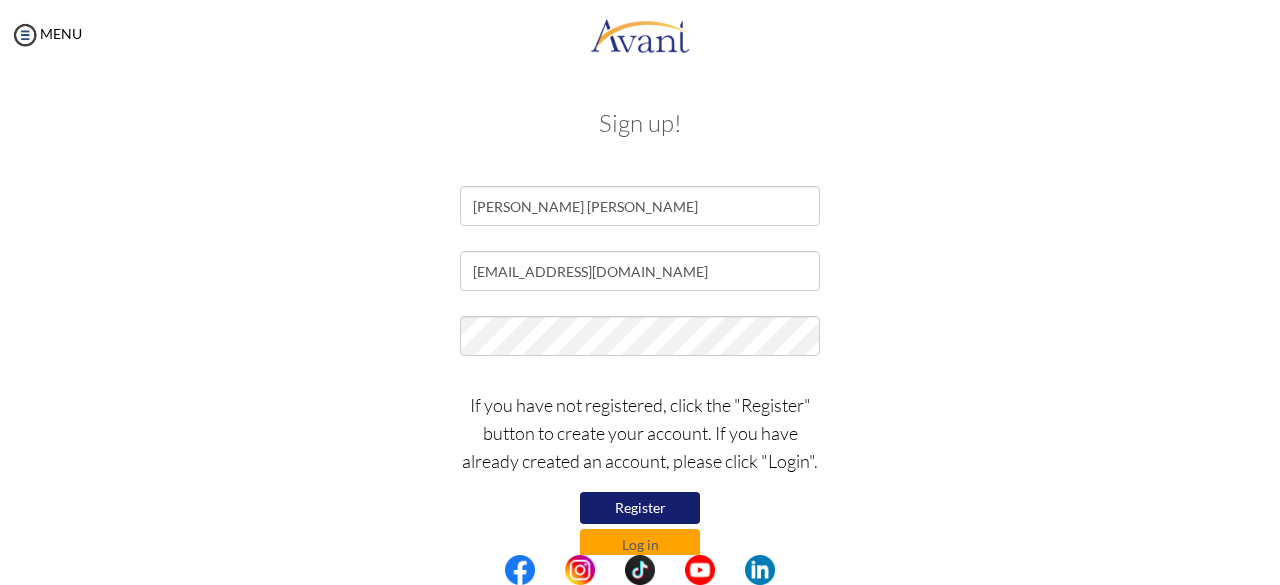 click on "Register" at bounding box center [640, 508] 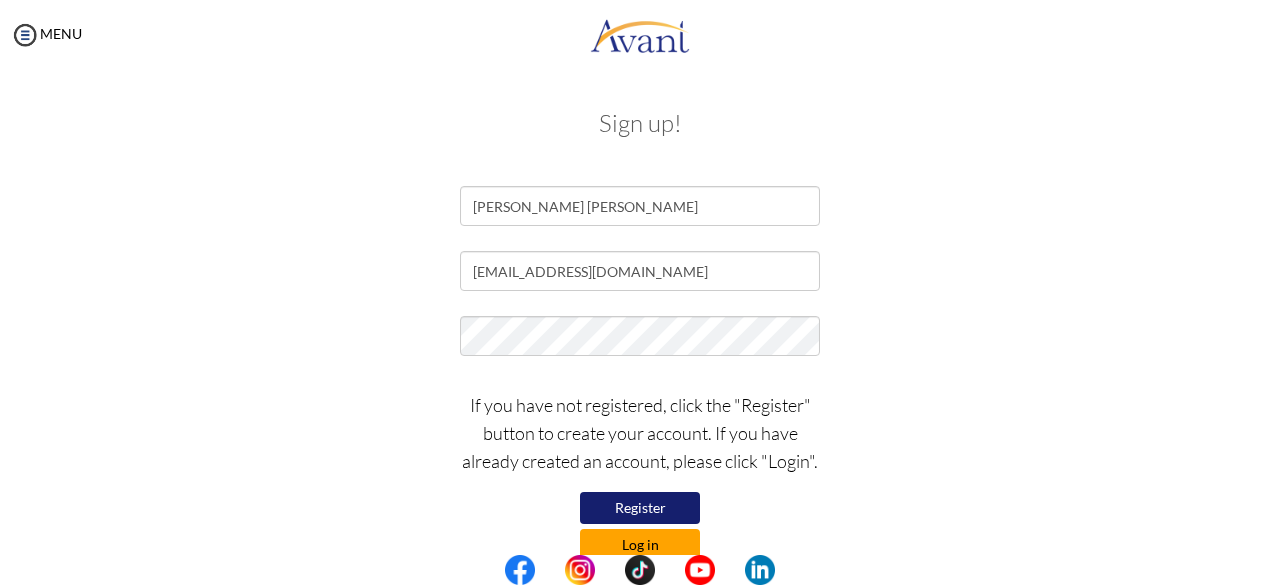 click on "Log in" at bounding box center (640, 545) 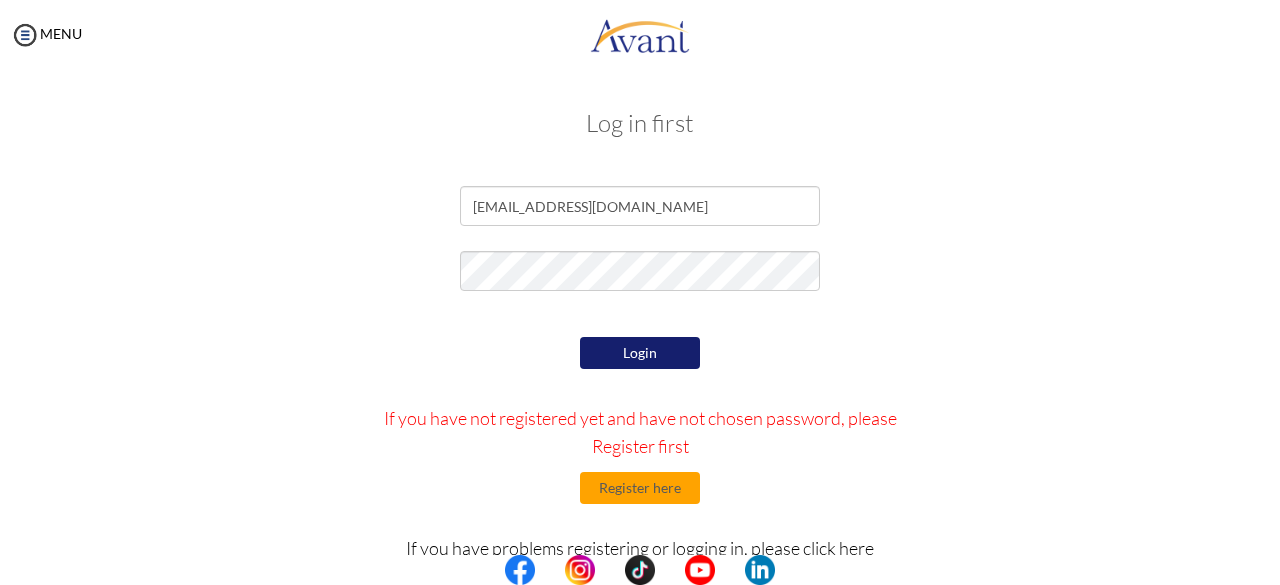 click on "Login" at bounding box center (640, 353) 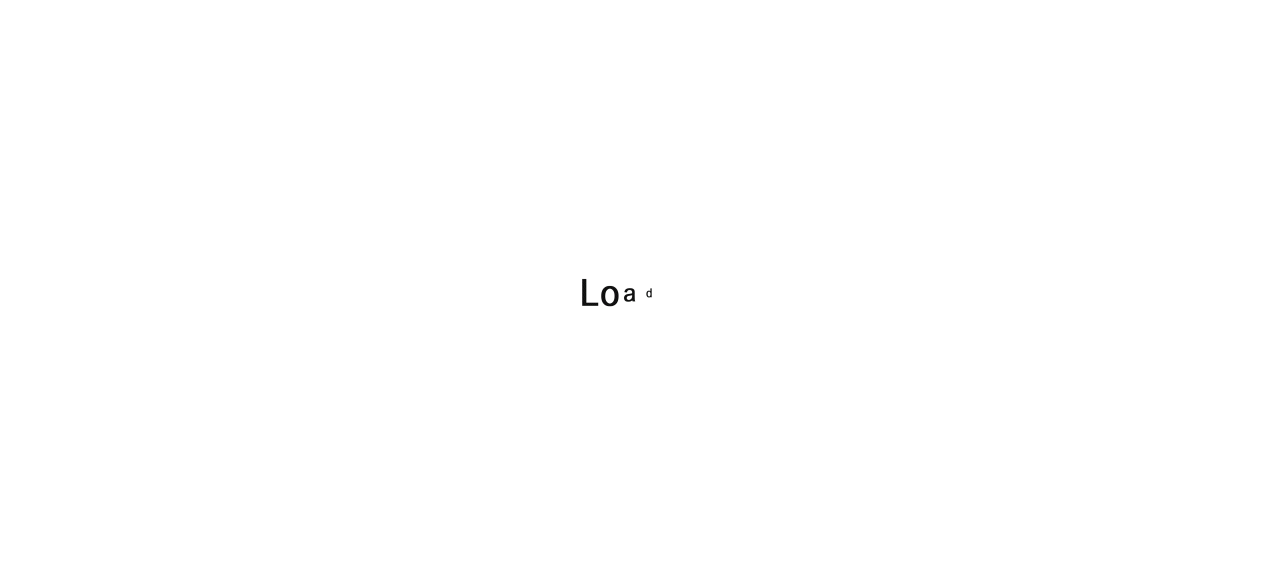 scroll, scrollTop: 0, scrollLeft: 0, axis: both 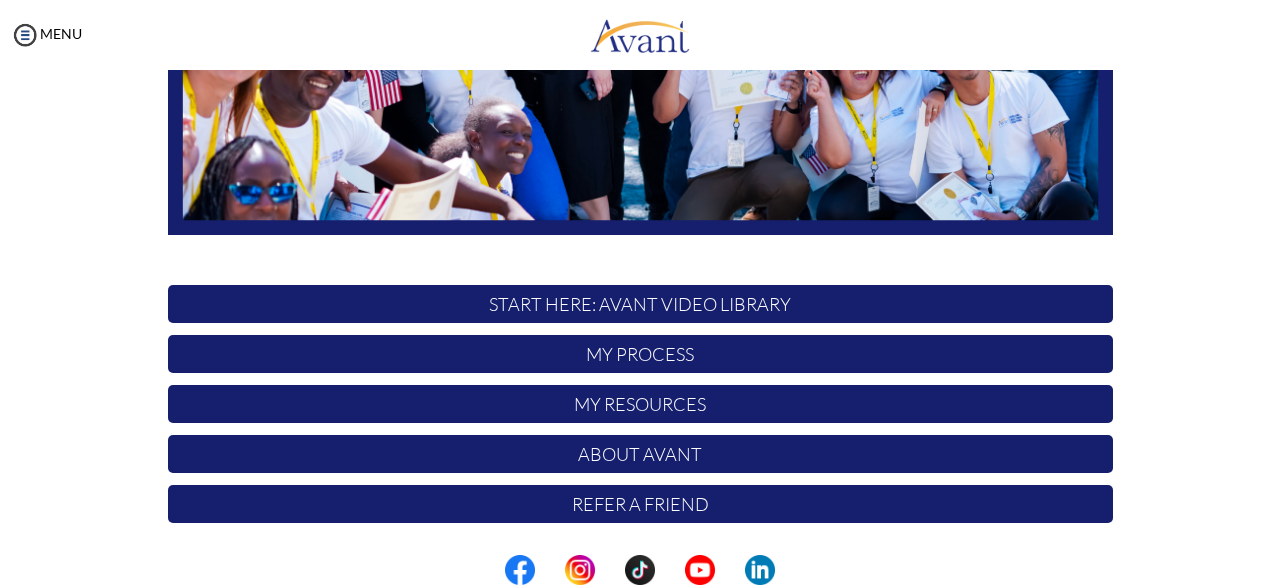click on "START HERE: Avant Video Library" at bounding box center (640, 304) 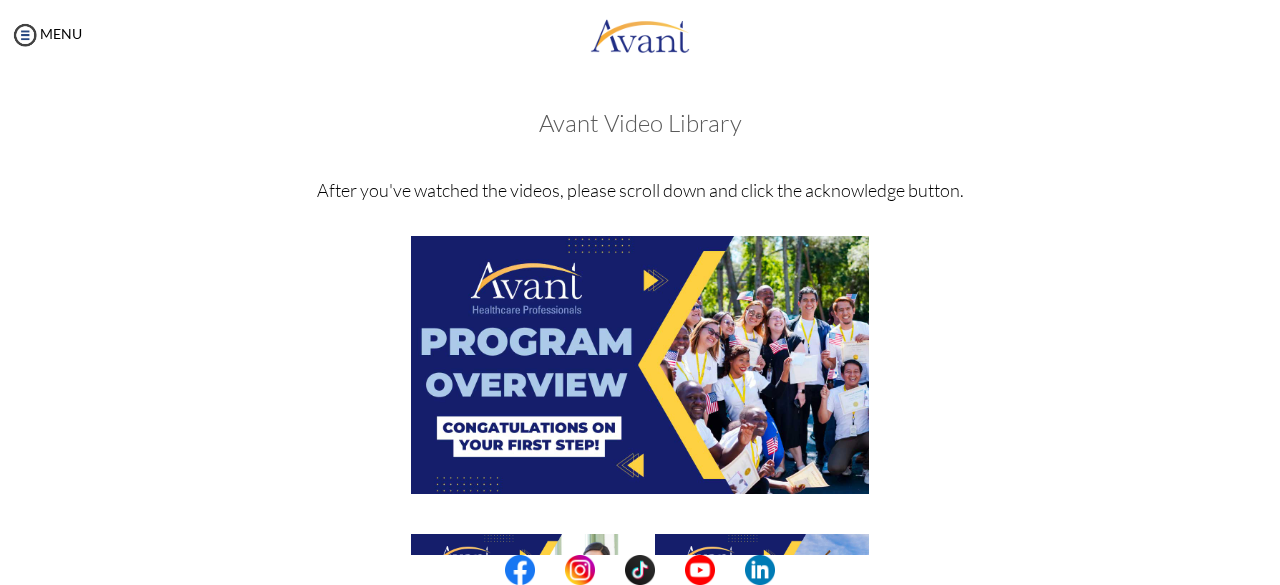scroll, scrollTop: 512, scrollLeft: 0, axis: vertical 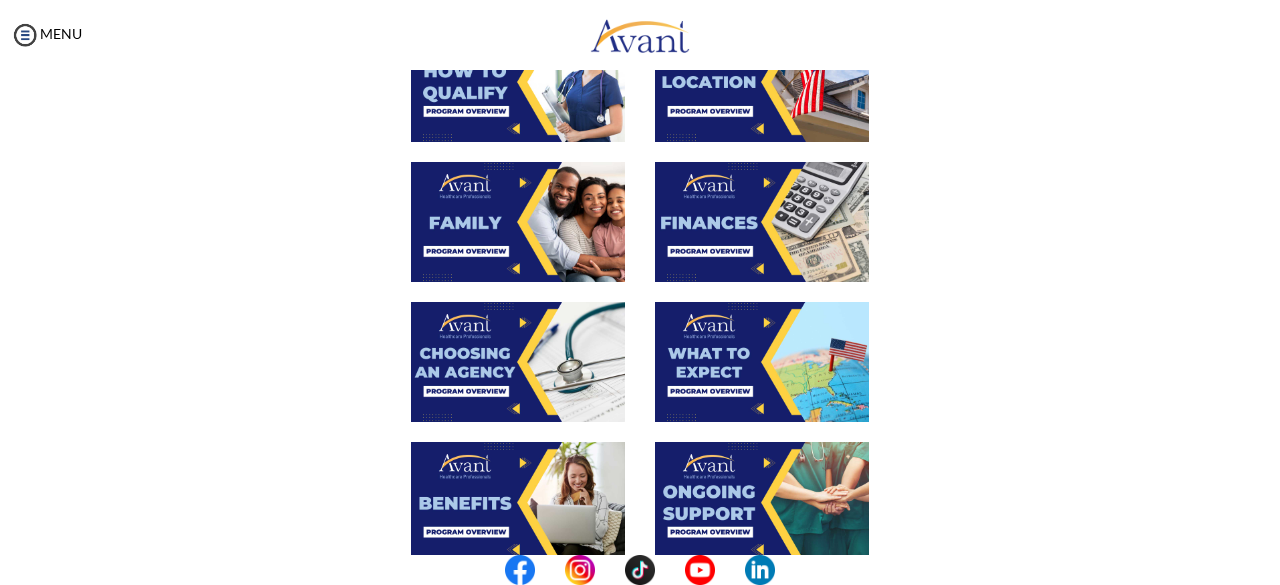 click at bounding box center [518, 82] 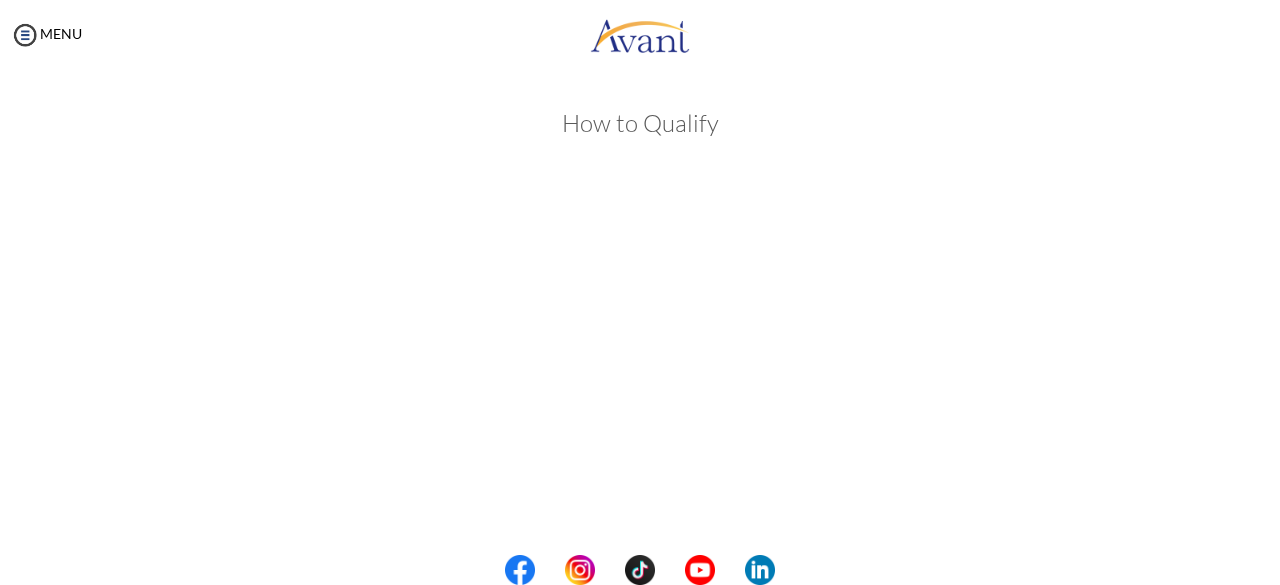 scroll, scrollTop: 398, scrollLeft: 0, axis: vertical 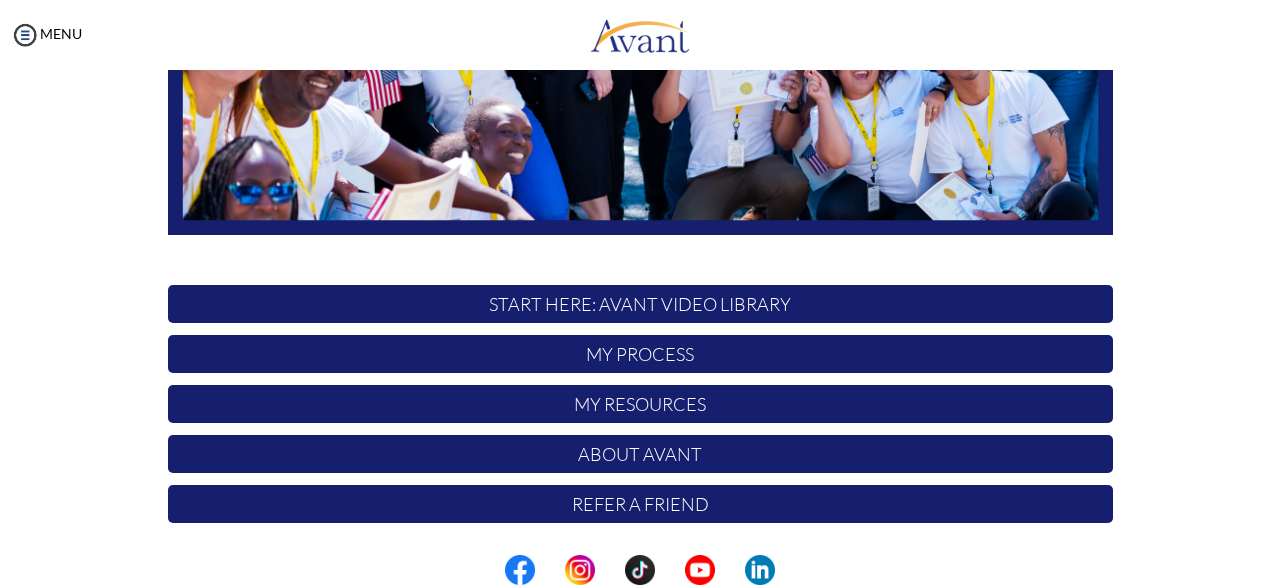 click on "My Process" at bounding box center [640, 354] 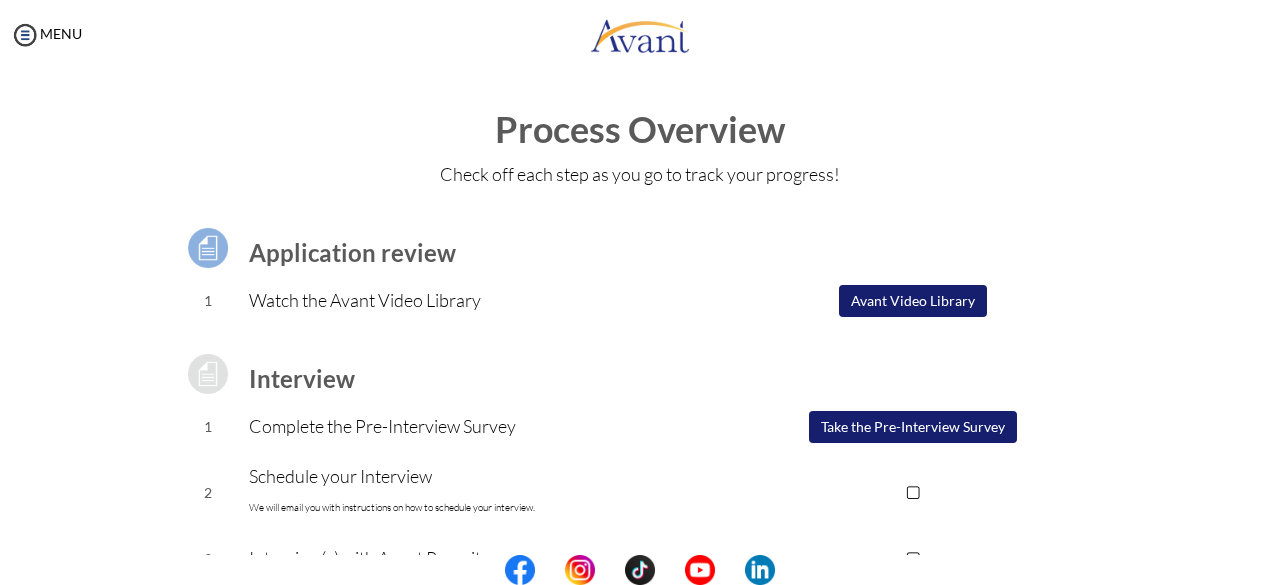 click on "Take the Pre-Interview Survey" at bounding box center [913, 427] 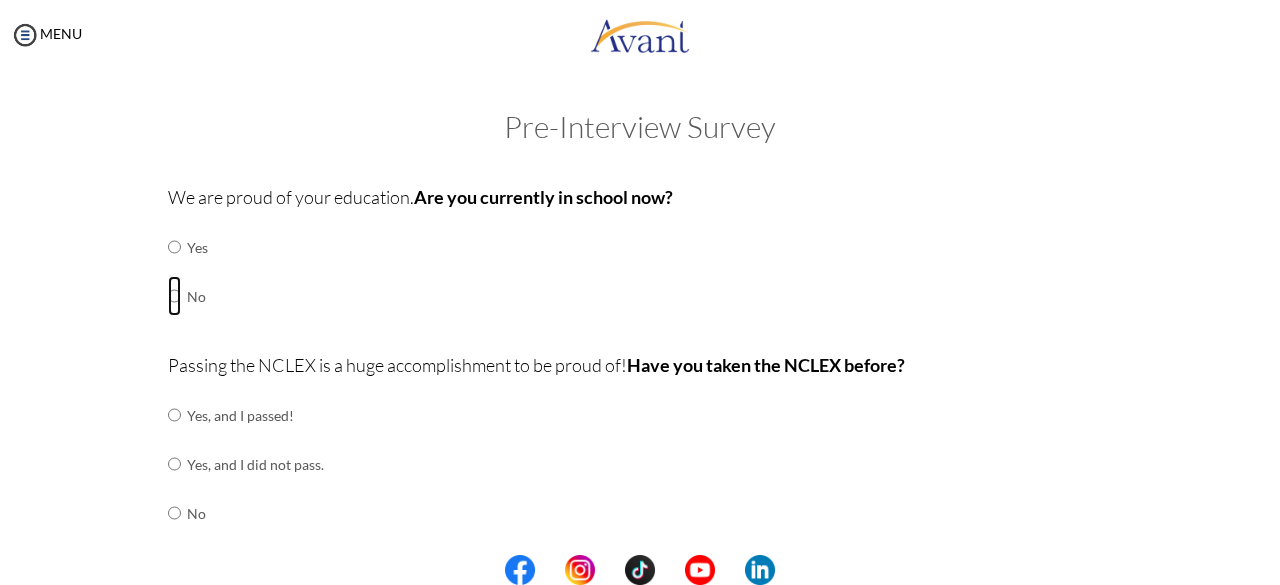 click at bounding box center (174, 247) 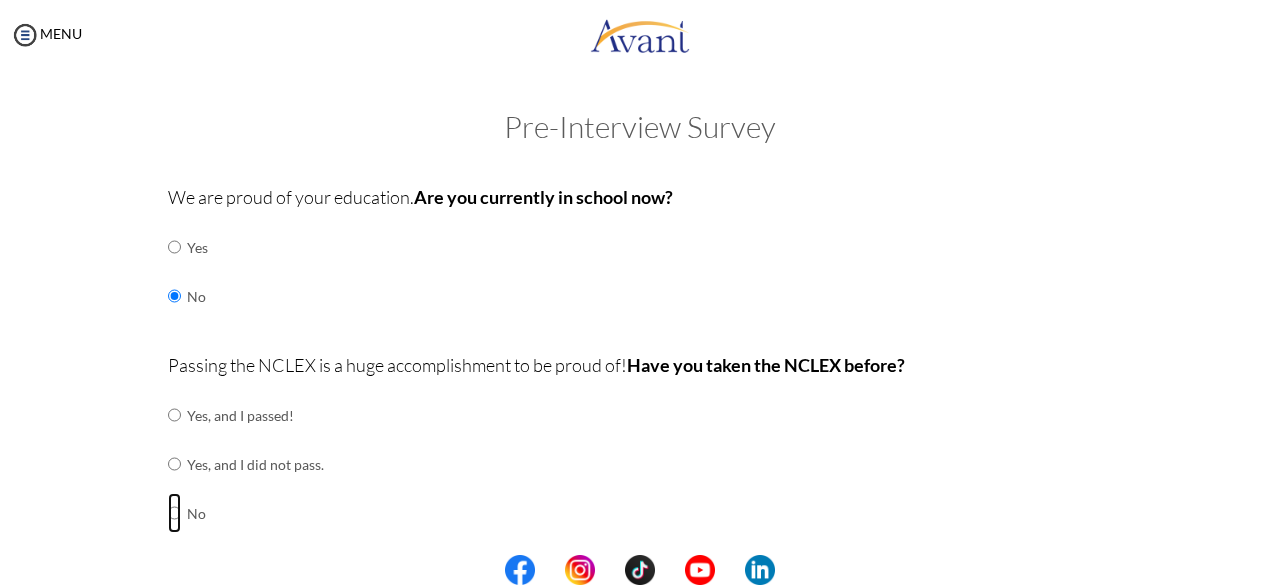 click at bounding box center (174, 415) 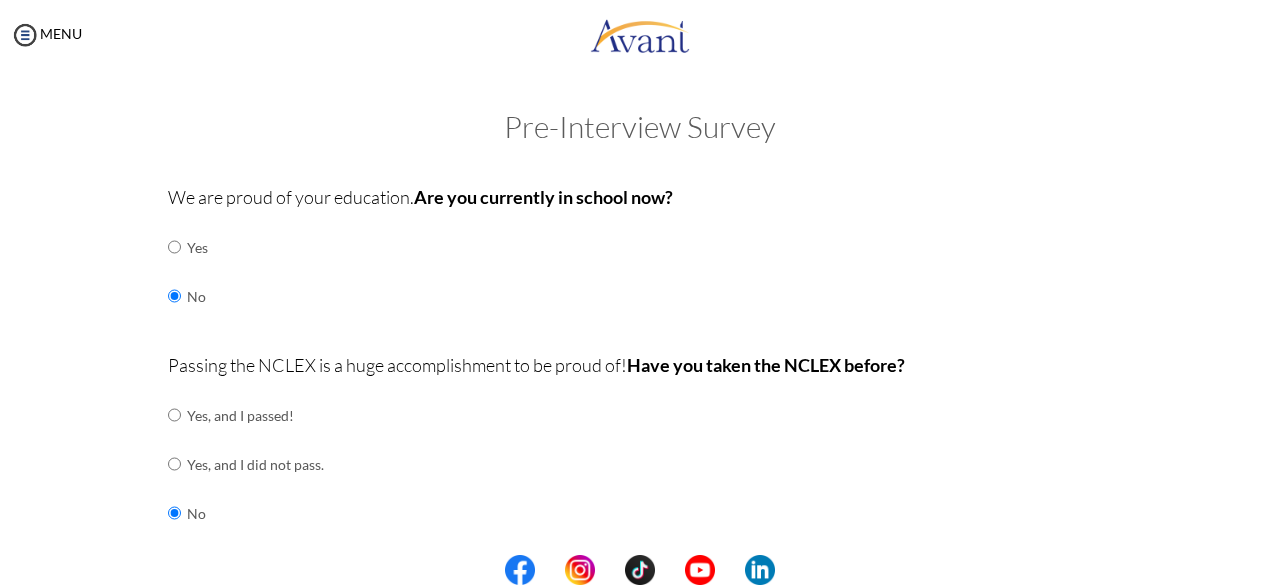 click on "My Status
What is the next step?
We would like you to watch the introductory video Begin with Avant
We would like you to watch the program video Watch Program Video
We would like you to complete English exam Take Language Test
We would like you to complete clinical assessment Take Clinical Test
We would like you to complete qualification survey Take Qualification Survey
We would like you to watch expectations video Watch Expectations Video
You will be contacted by recruiter to schedule a call.
Your application is being reviewed. Please check your email regularly.
Process Overview
Check off each step as you go to track your progress!
Application review
1 Watch the Avant Video Library ▢ Avant Video Library
Interview
1 Complete the Pre-Interview Survey ▢
2 ▢" at bounding box center (640, 362) 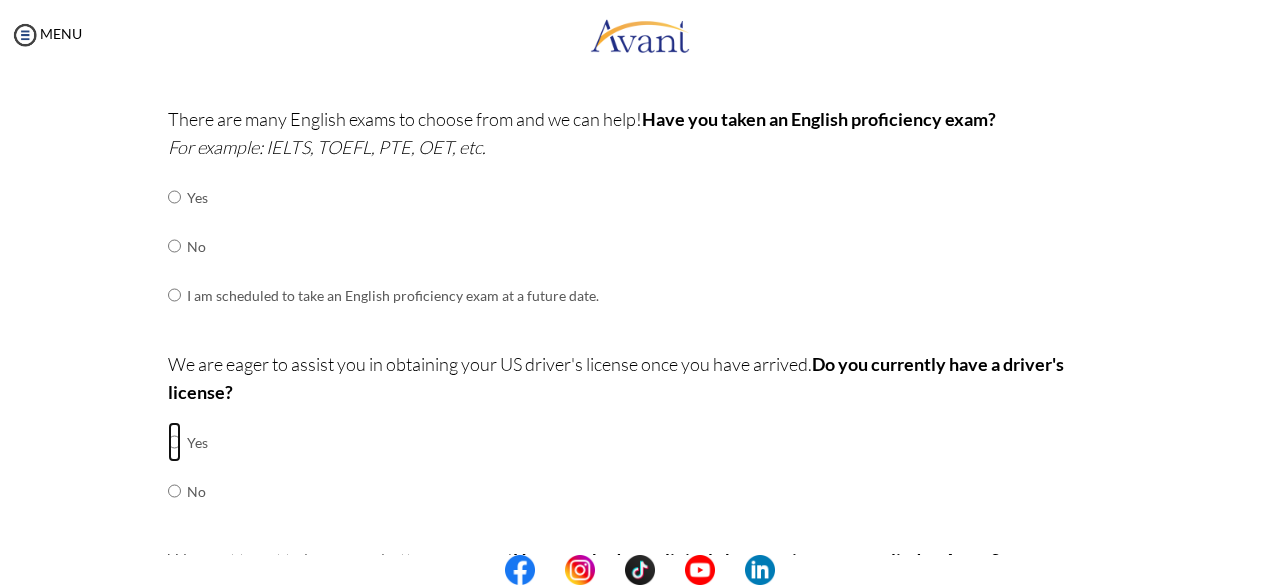 click at bounding box center (174, 442) 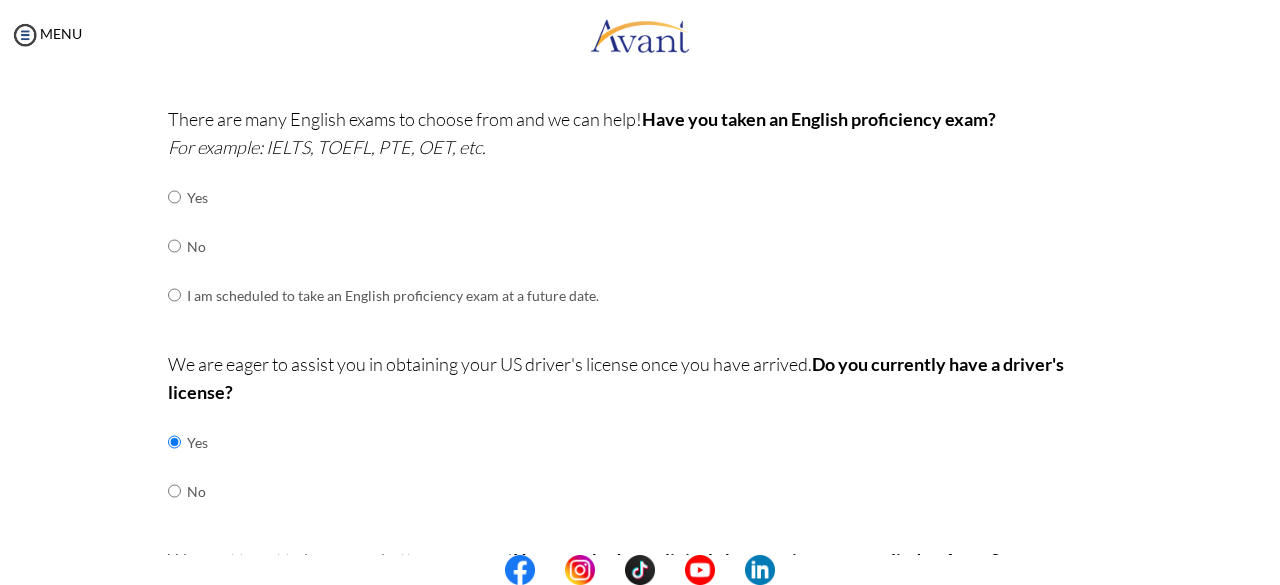 click at bounding box center [174, 442] 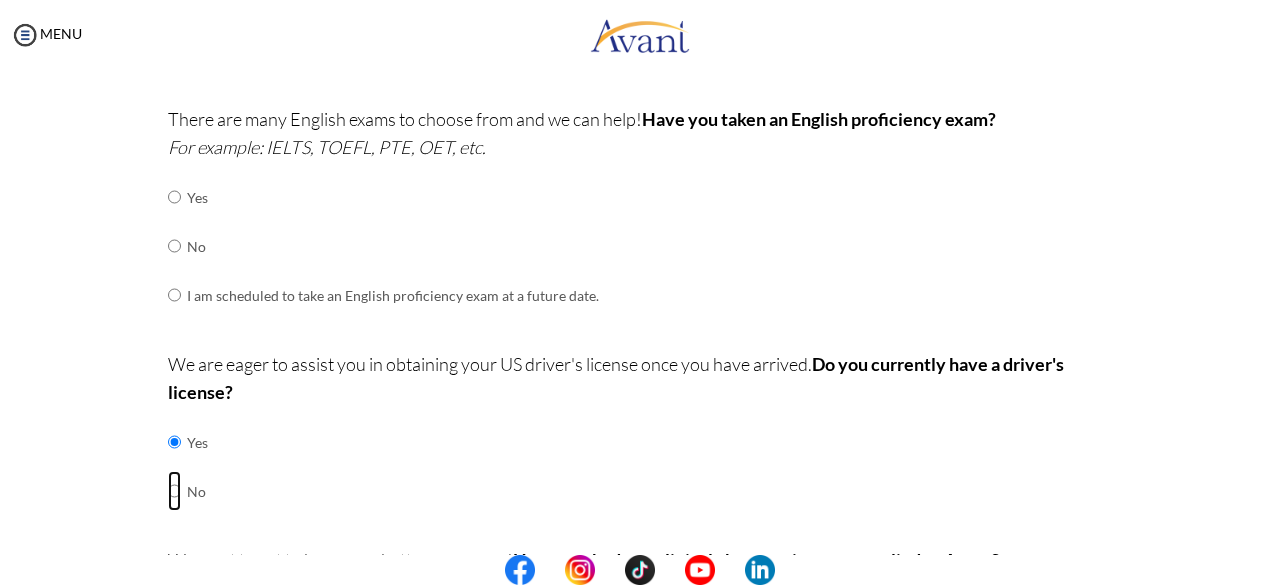 radio on "true" 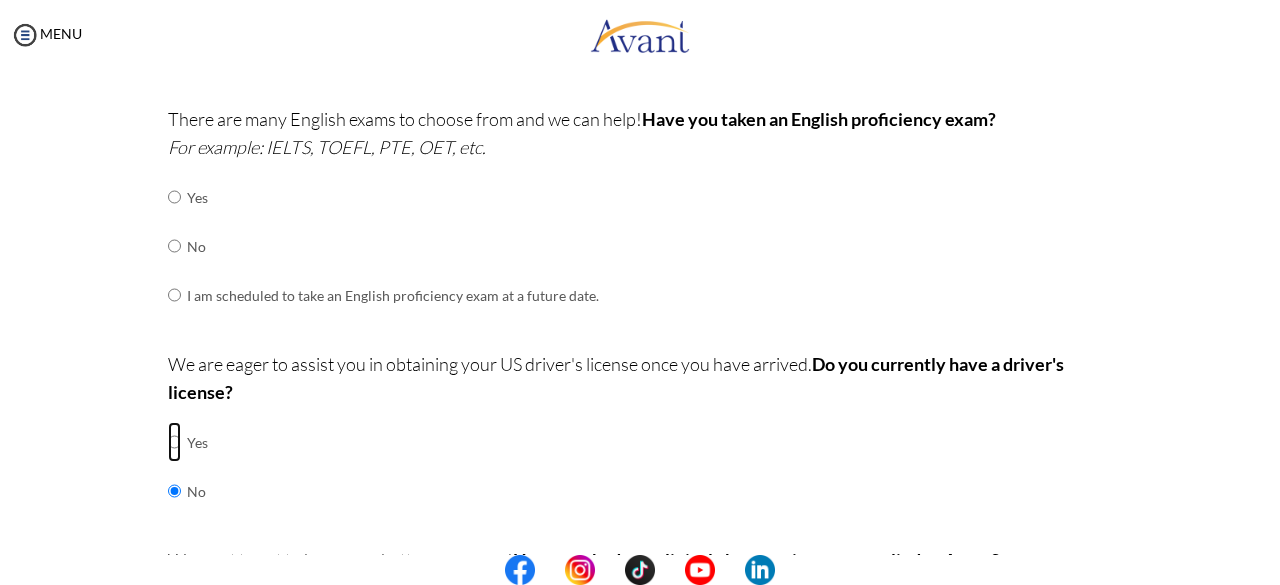 click at bounding box center [174, 442] 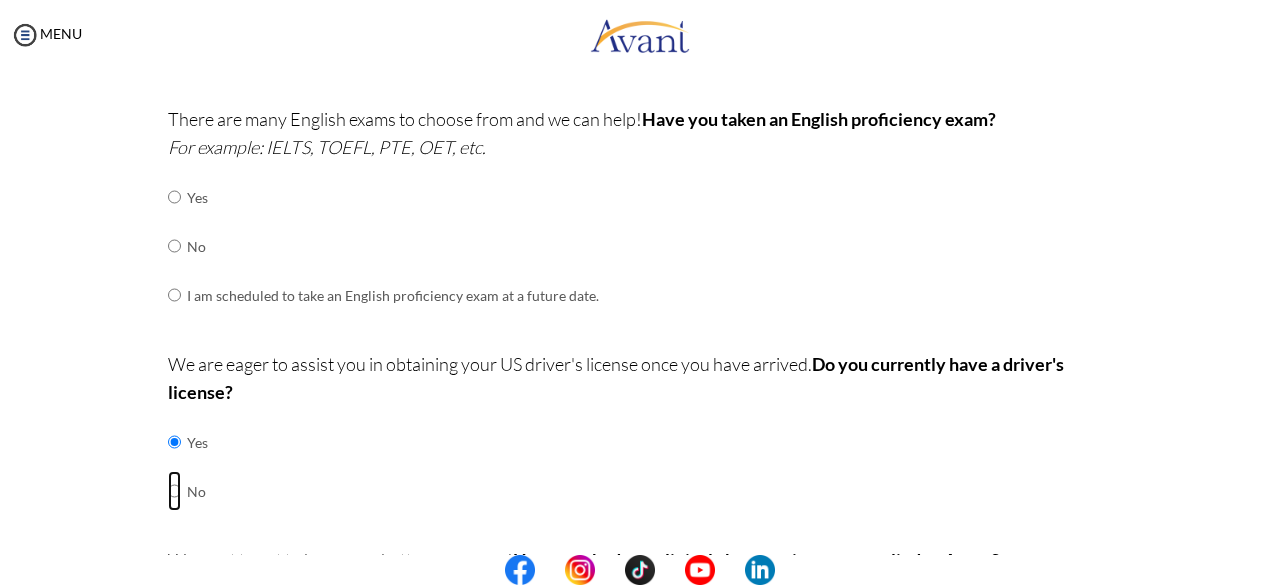 click at bounding box center (174, 442) 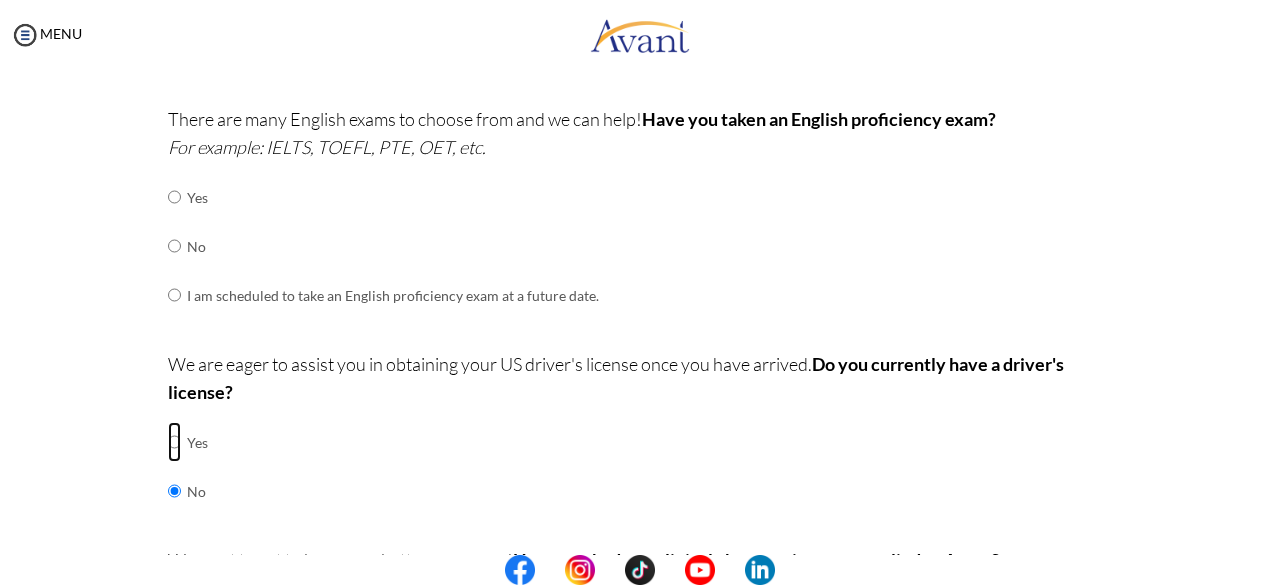 click at bounding box center [174, 442] 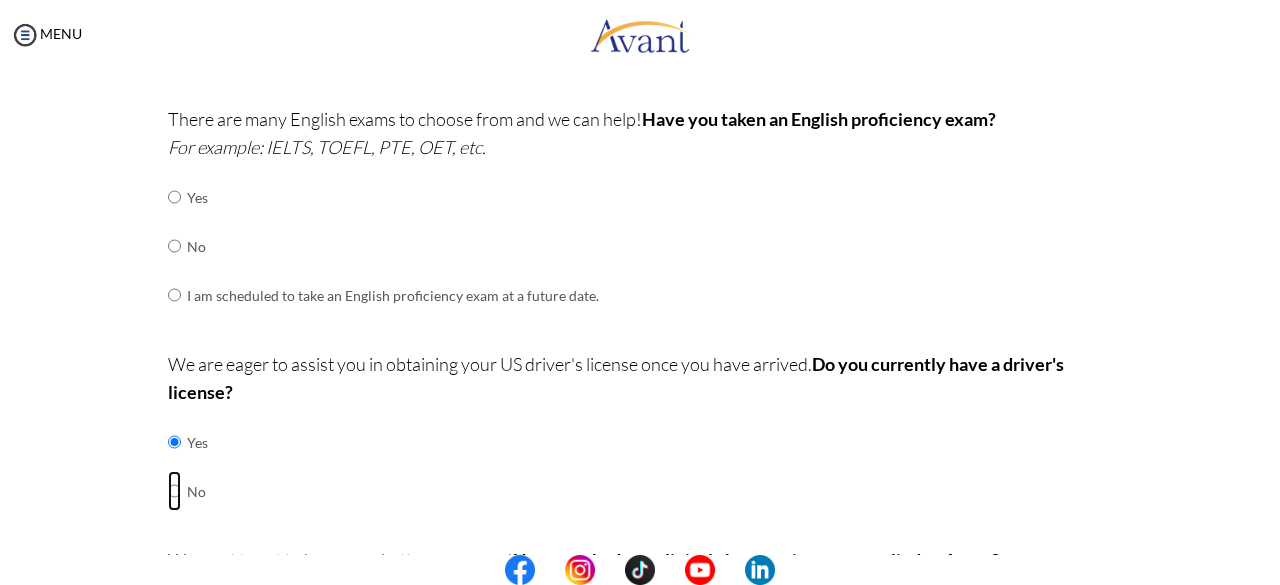 click at bounding box center (174, 442) 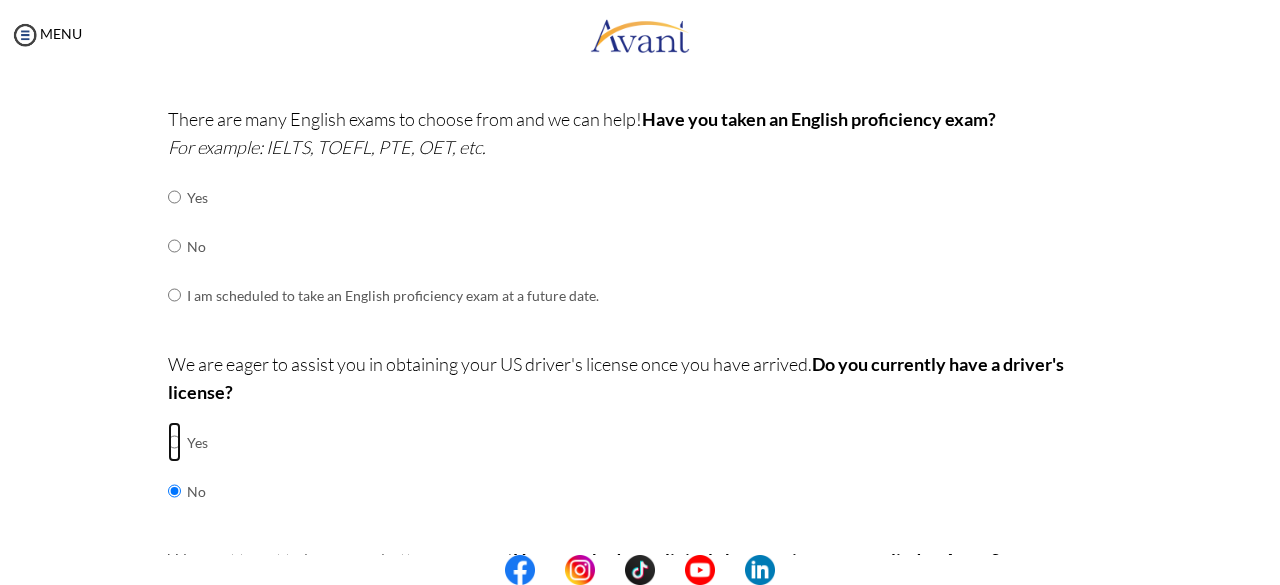 click at bounding box center (174, 442) 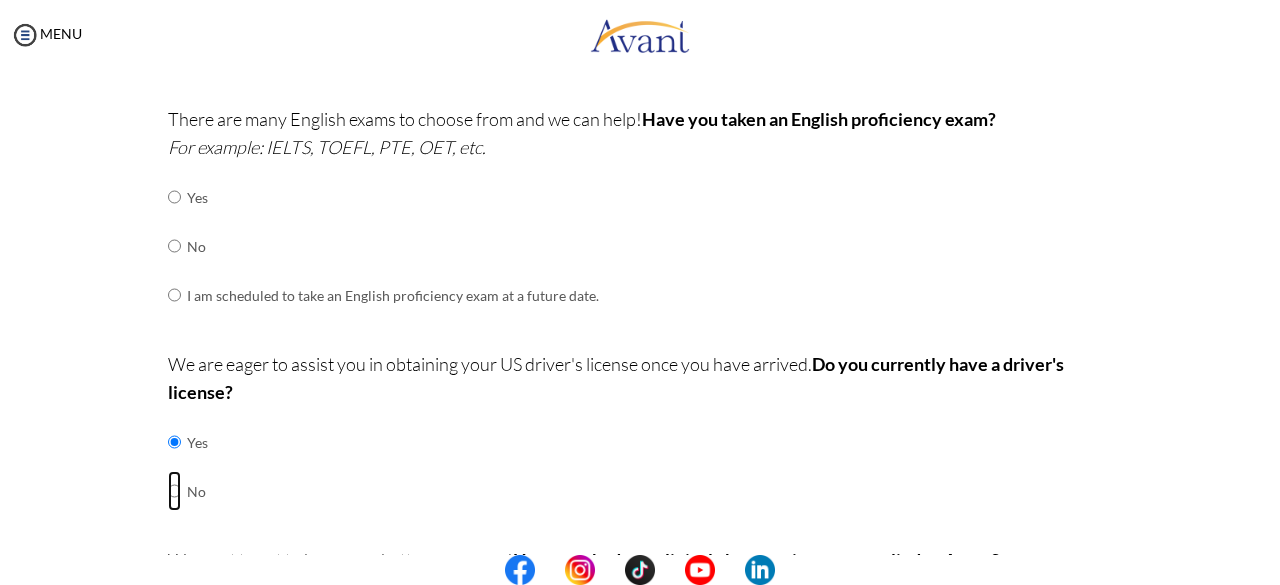 click at bounding box center [174, 442] 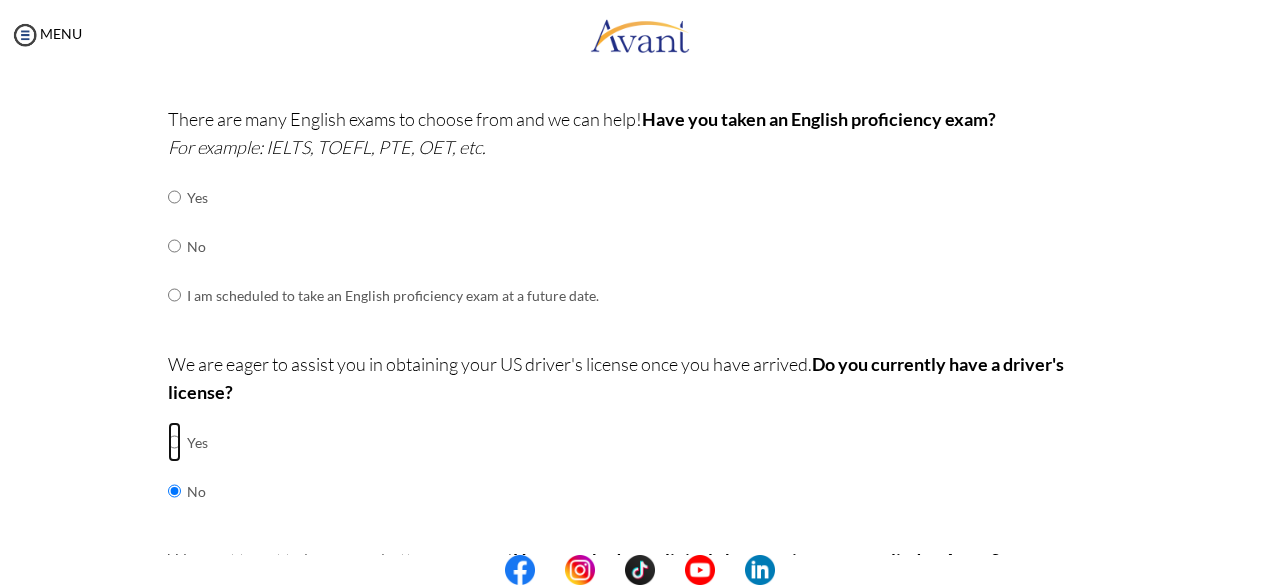 click at bounding box center (174, 442) 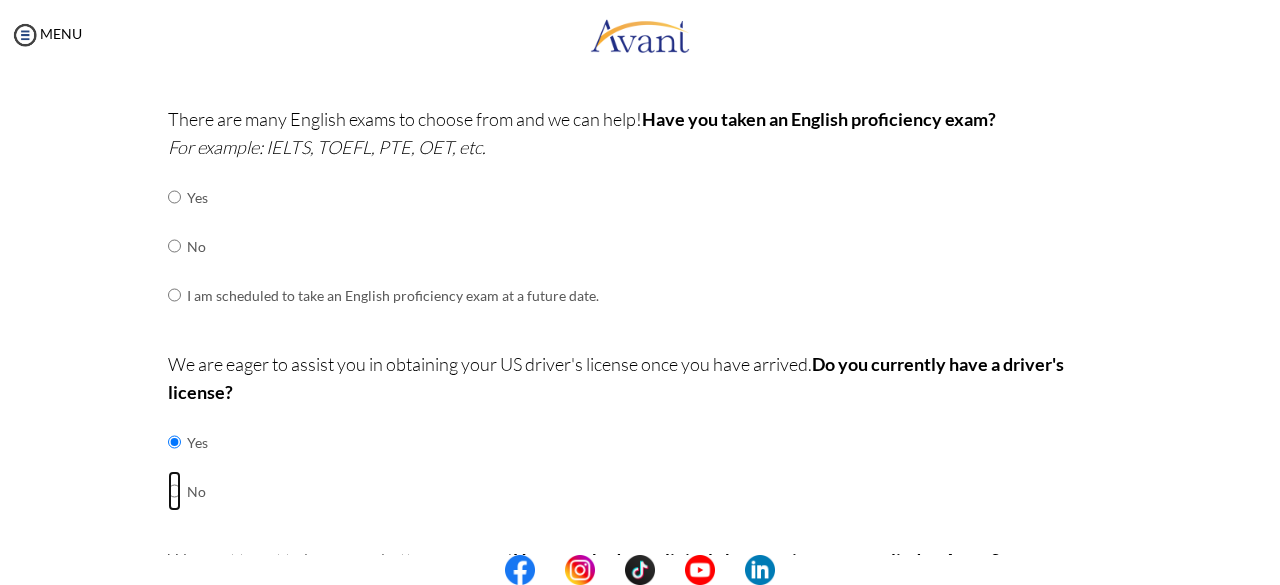 click at bounding box center (174, 442) 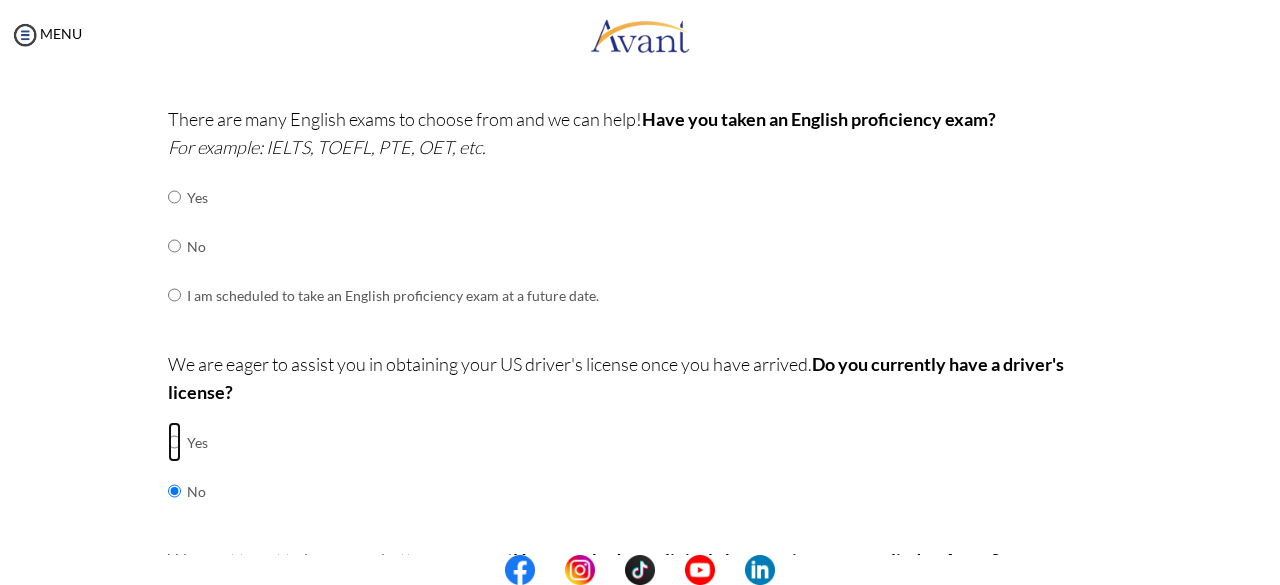 click at bounding box center [174, 442] 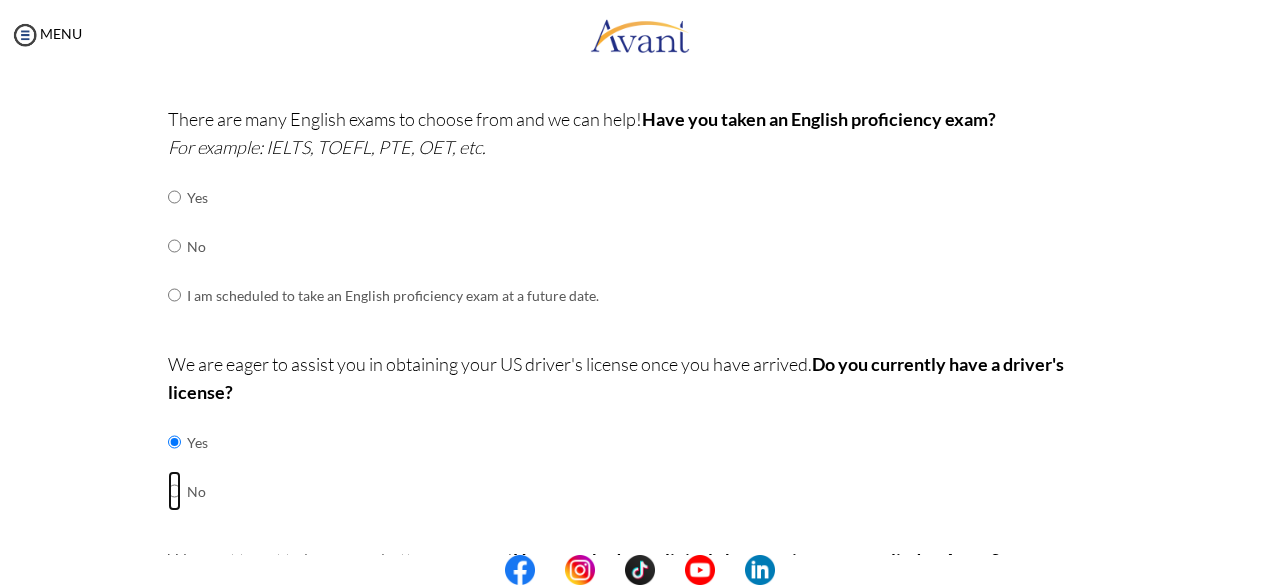 click at bounding box center [174, 442] 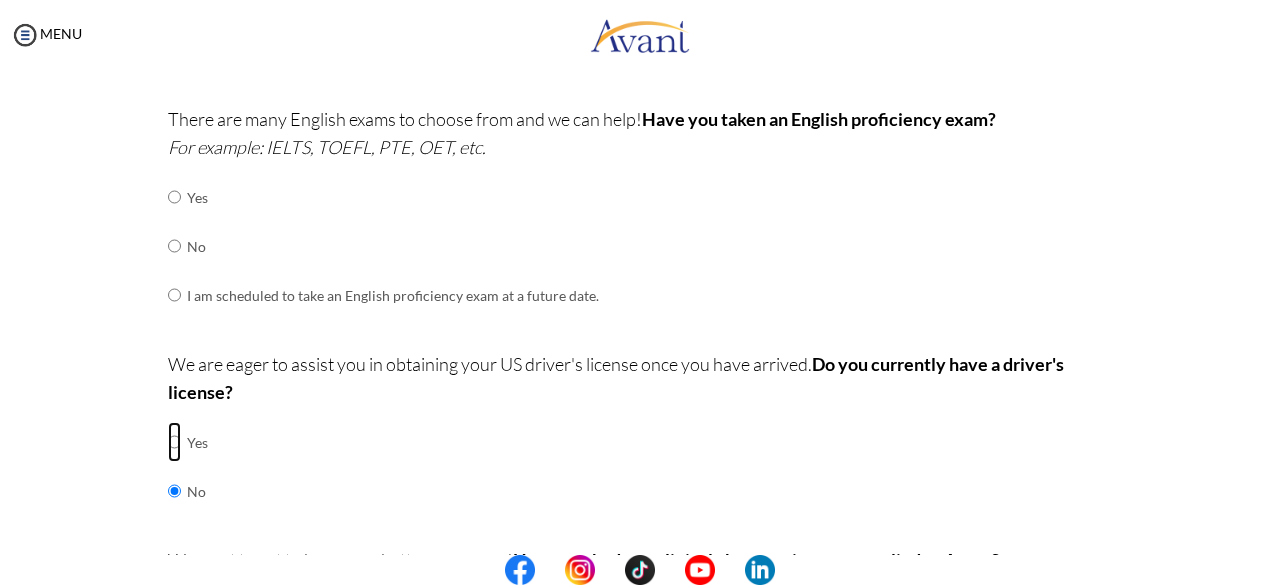 click at bounding box center [174, 442] 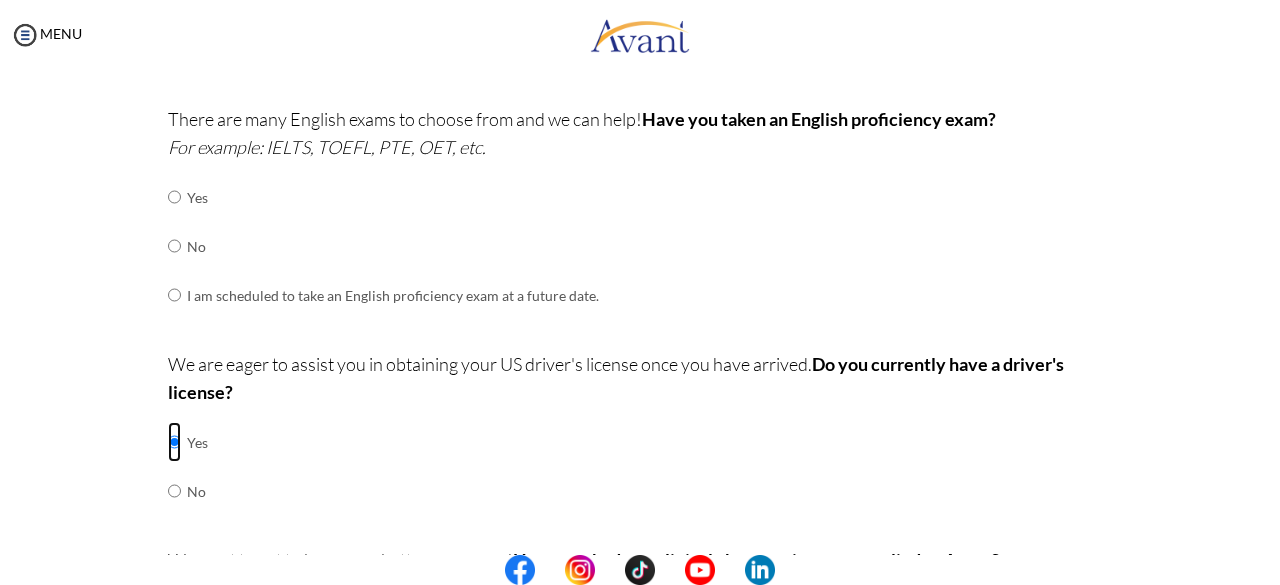 click on "Avant Program Brochure" at bounding box center [0, 0] 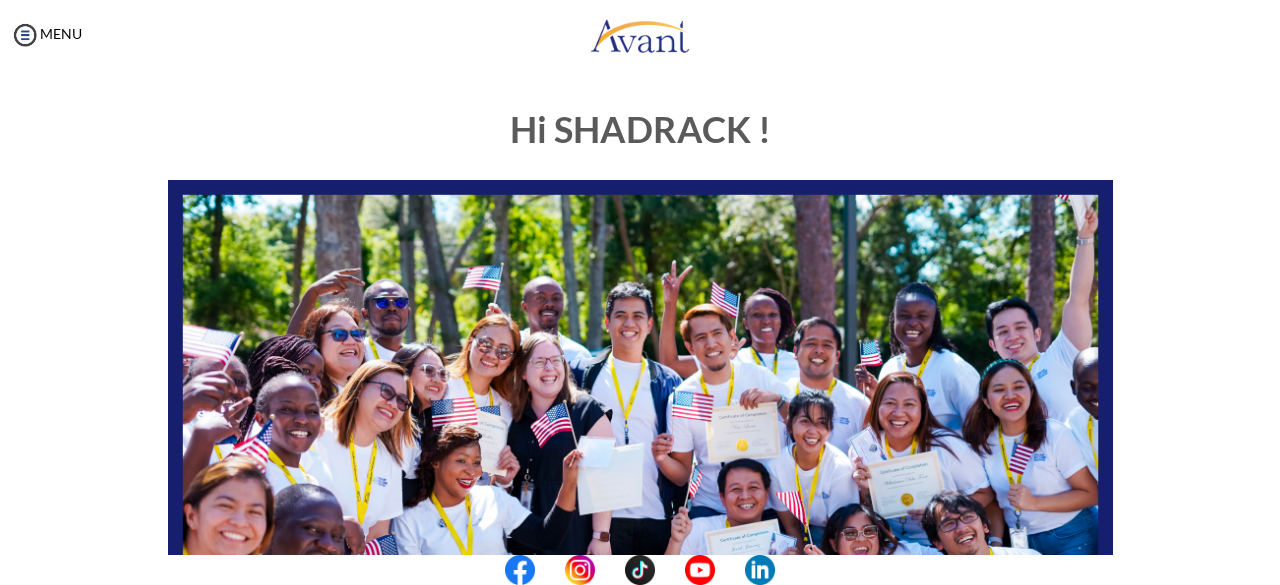 scroll, scrollTop: 0, scrollLeft: 0, axis: both 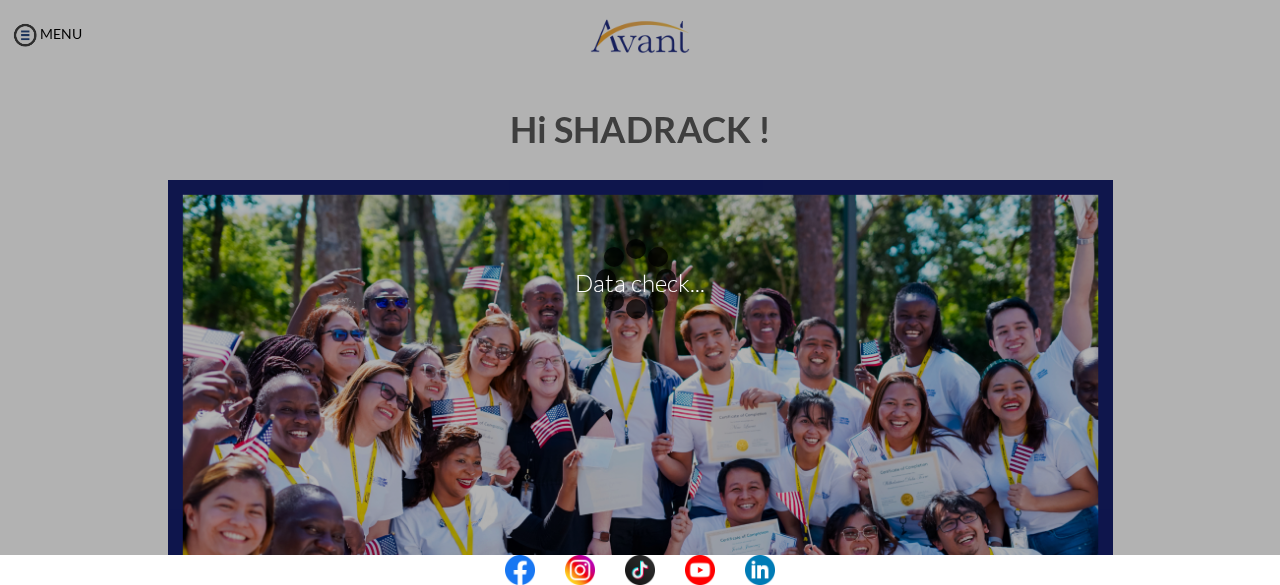 drag, startPoint x: 1271, startPoint y: 171, endPoint x: 1276, endPoint y: 324, distance: 153.08168 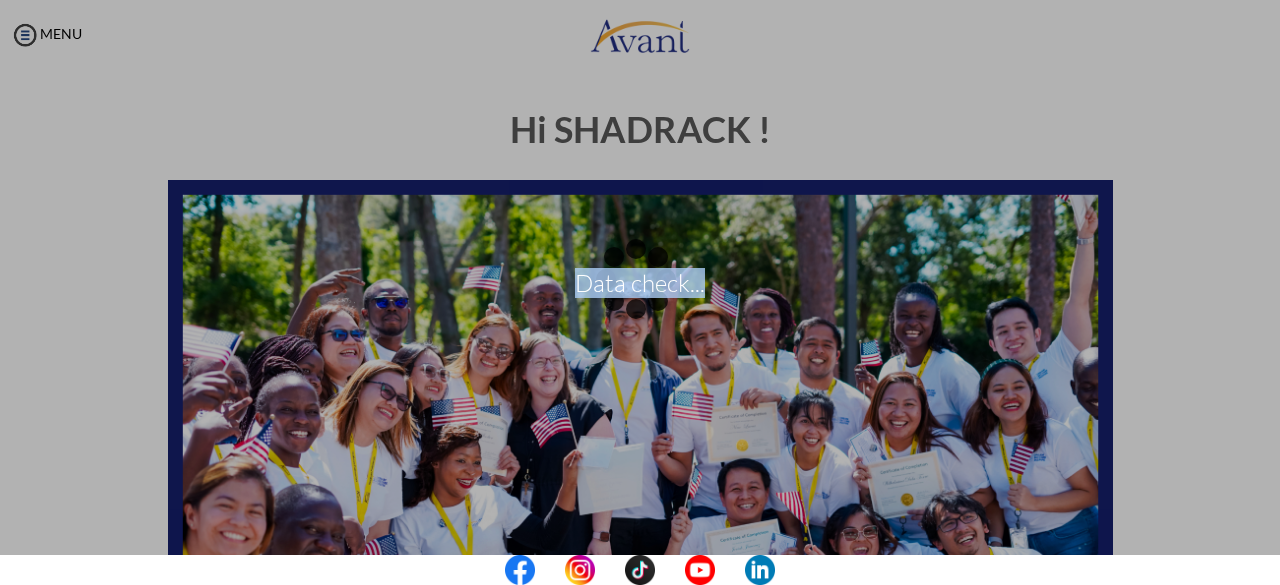 drag, startPoint x: 1275, startPoint y: 276, endPoint x: 1270, endPoint y: 467, distance: 191.06543 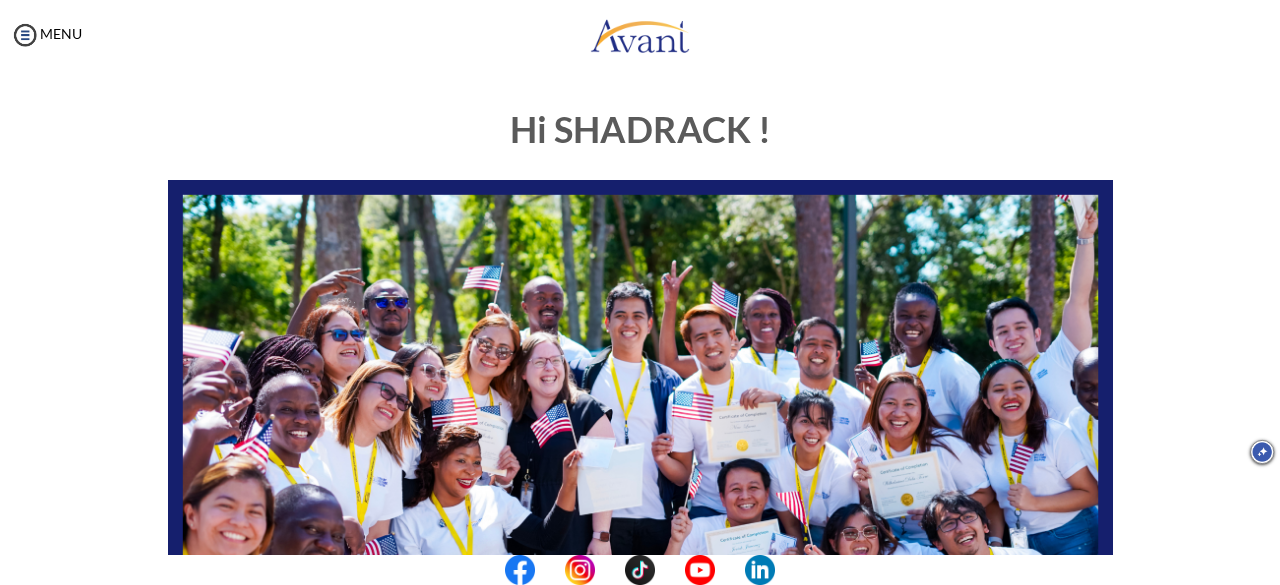 click at bounding box center [1264, 452] 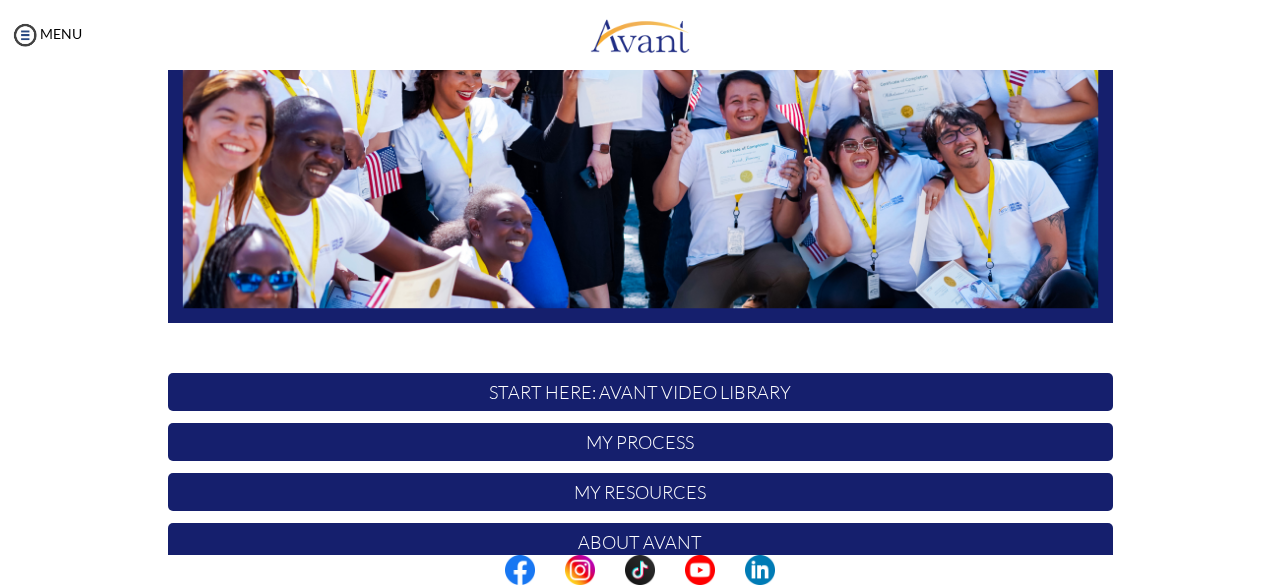 scroll, scrollTop: 385, scrollLeft: 0, axis: vertical 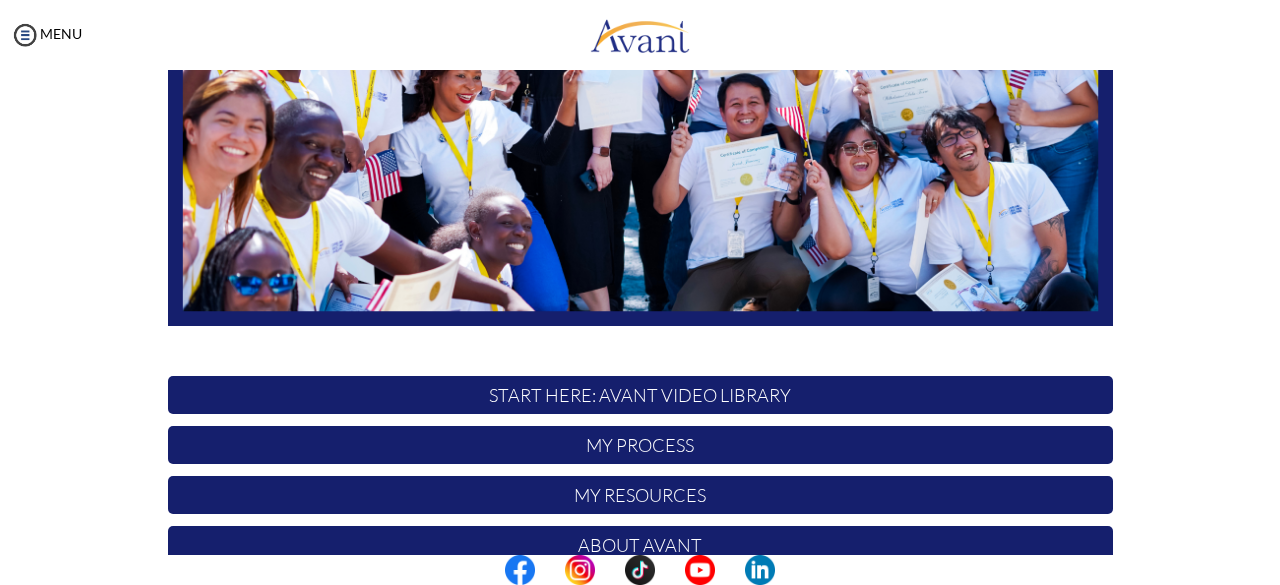click on "My Process" at bounding box center [640, 445] 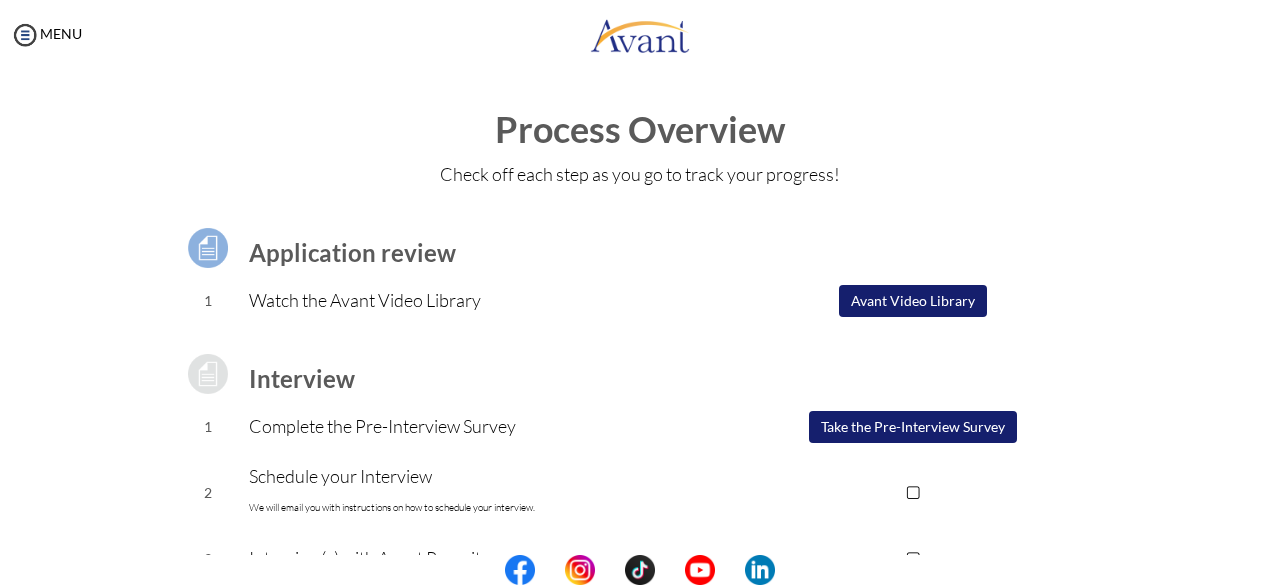 click on "Take the Pre-Interview Survey" at bounding box center [913, 427] 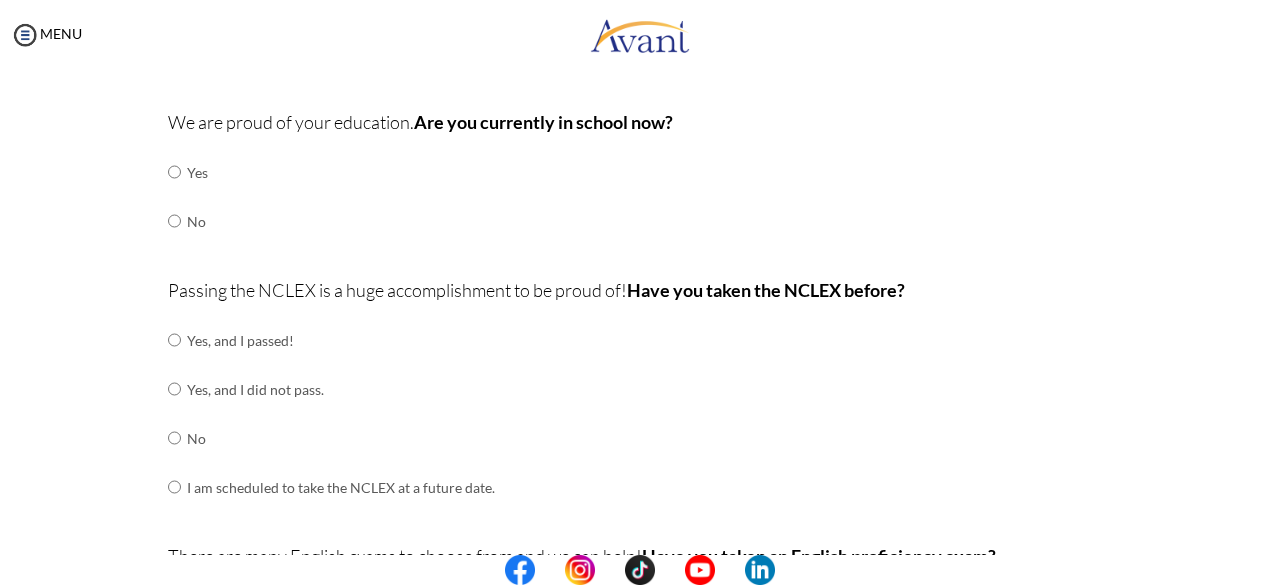 scroll, scrollTop: 70, scrollLeft: 0, axis: vertical 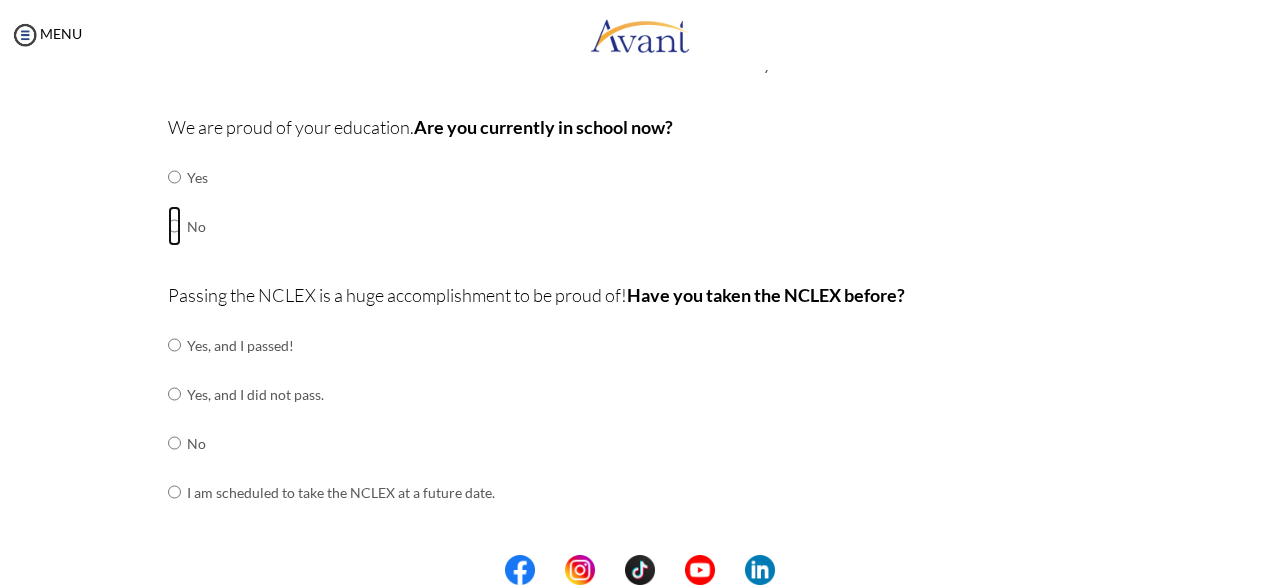 click at bounding box center [174, 177] 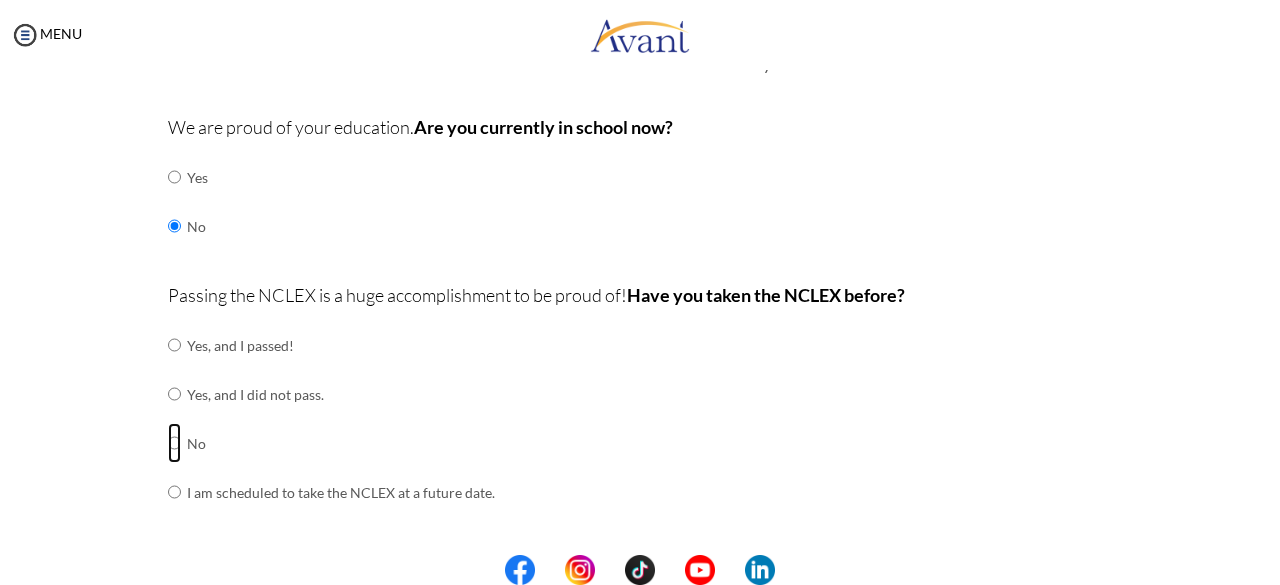 click at bounding box center [174, 345] 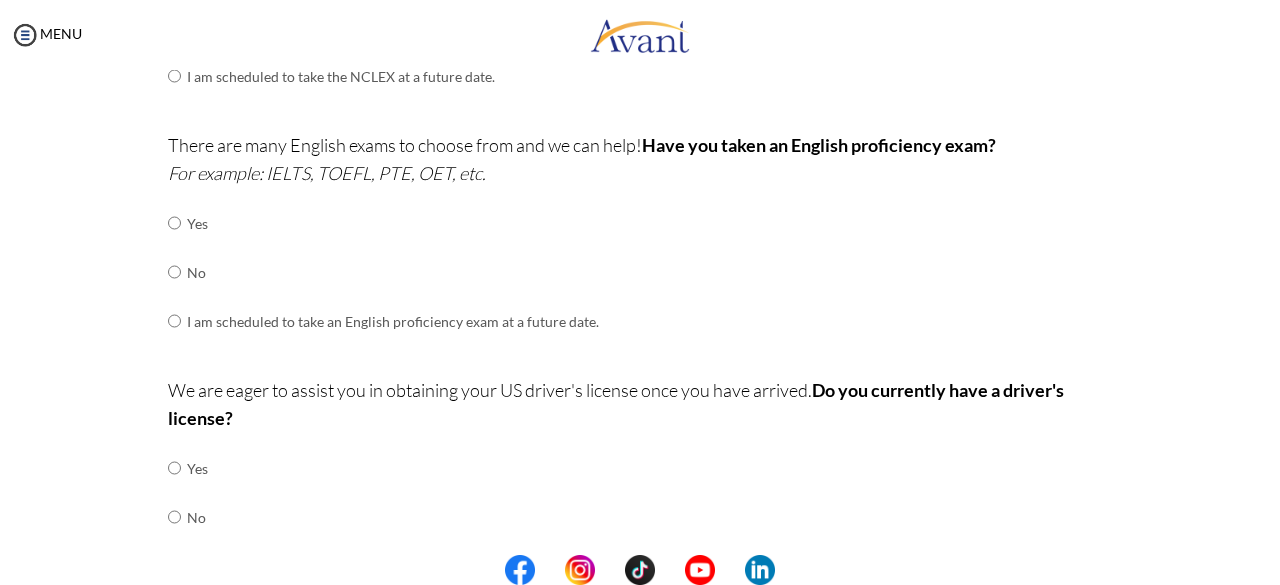 scroll, scrollTop: 478, scrollLeft: 0, axis: vertical 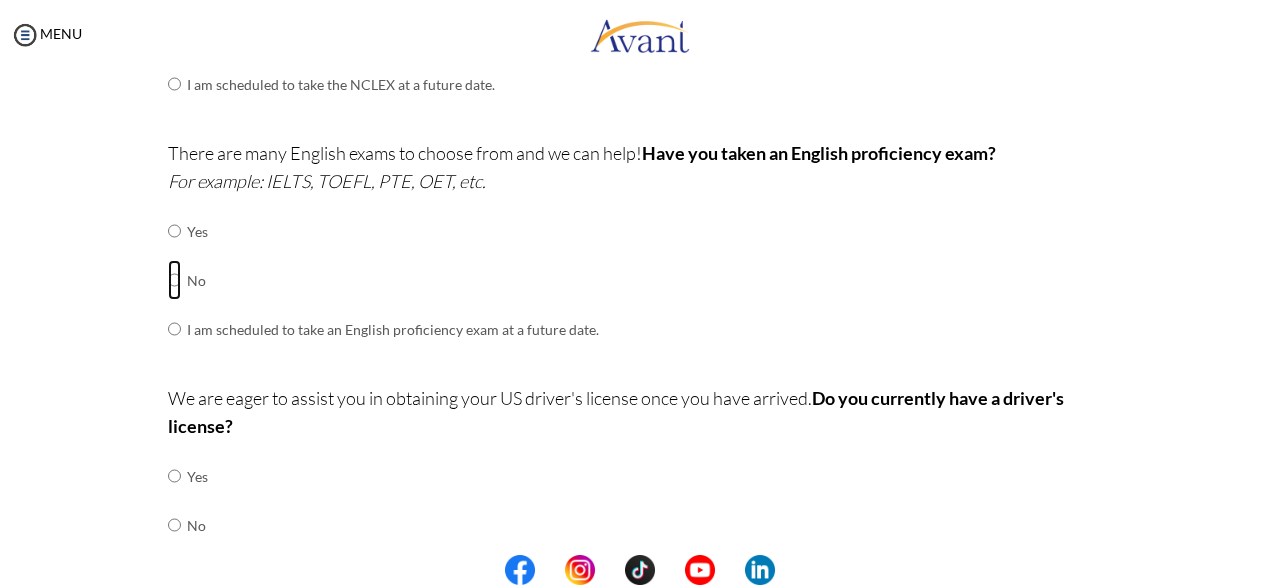 click at bounding box center (174, 231) 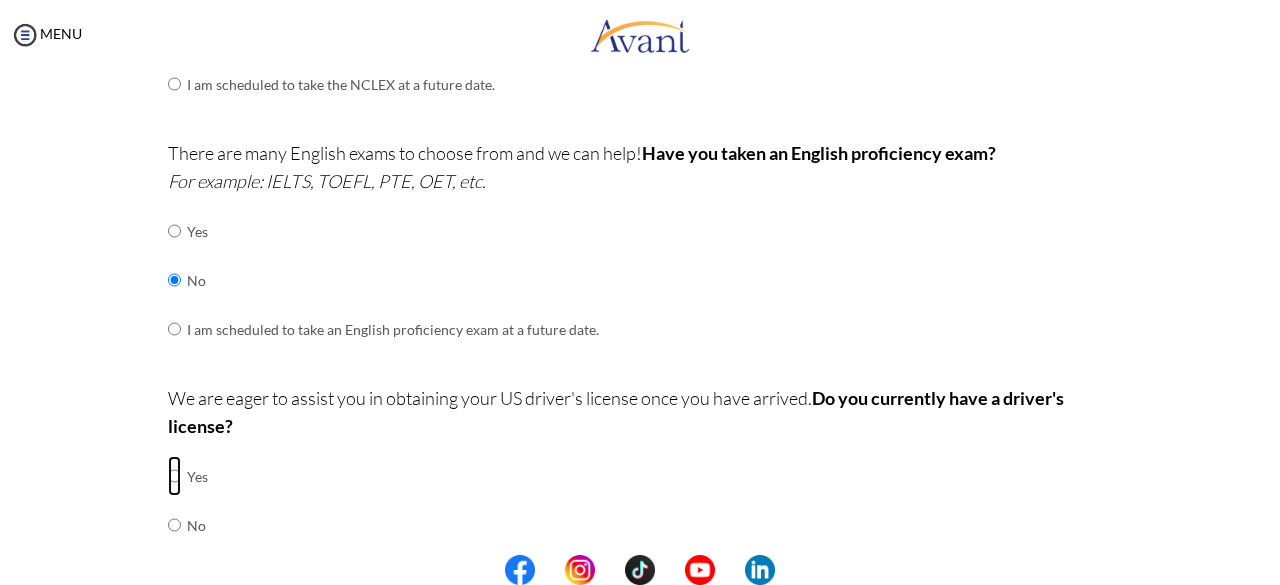 click at bounding box center [174, 476] 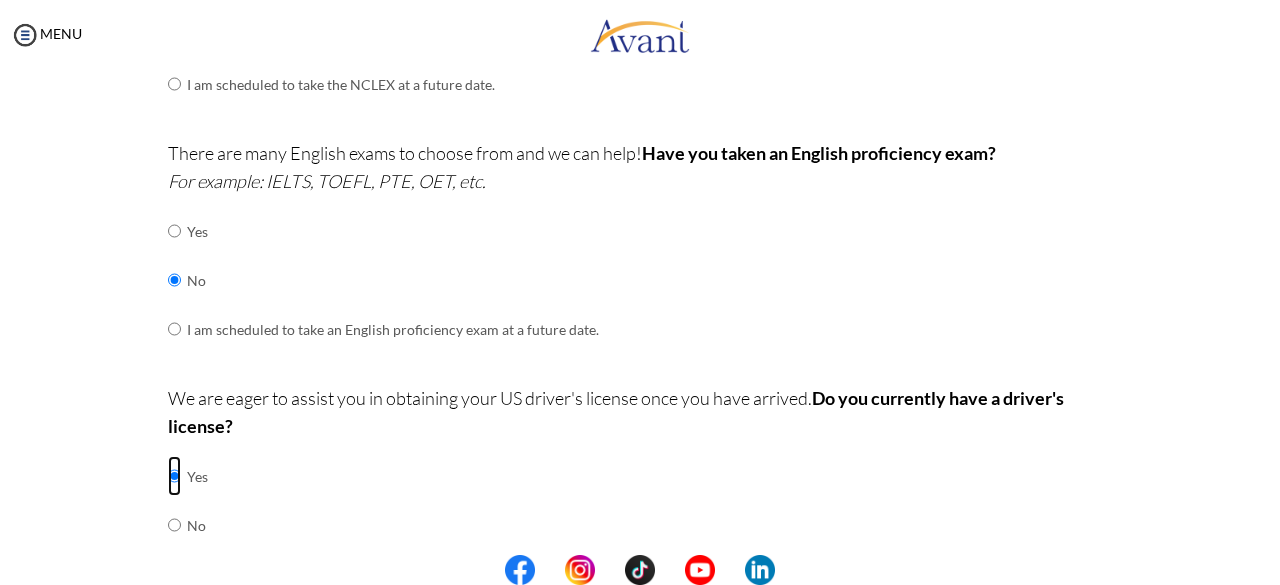 scroll, scrollTop: 718, scrollLeft: 0, axis: vertical 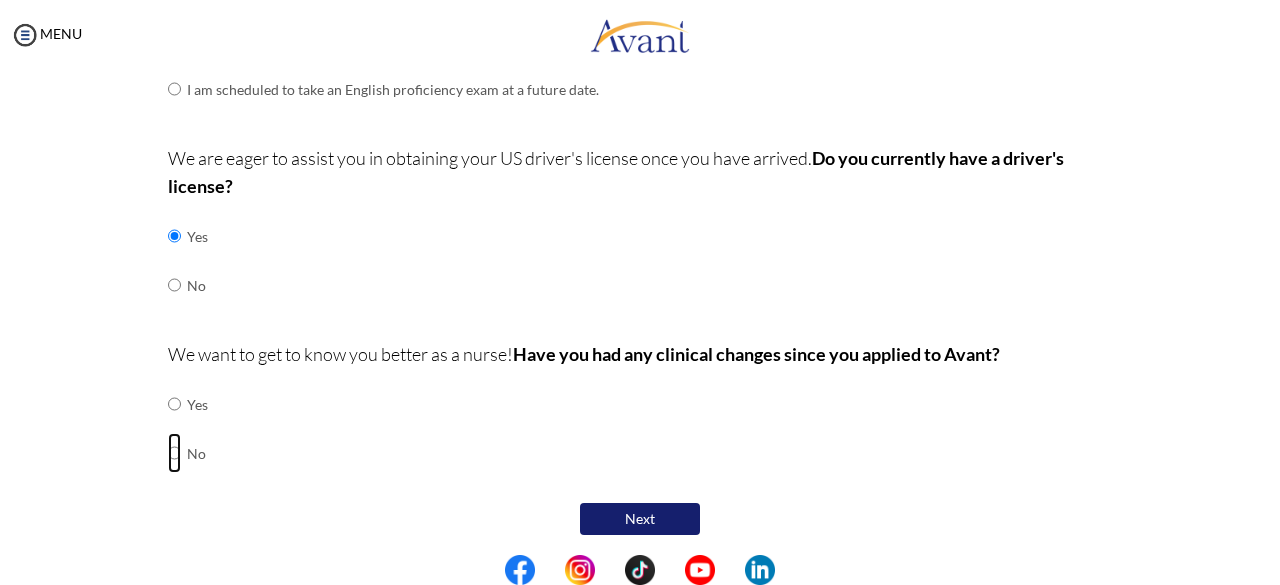 click at bounding box center [174, 404] 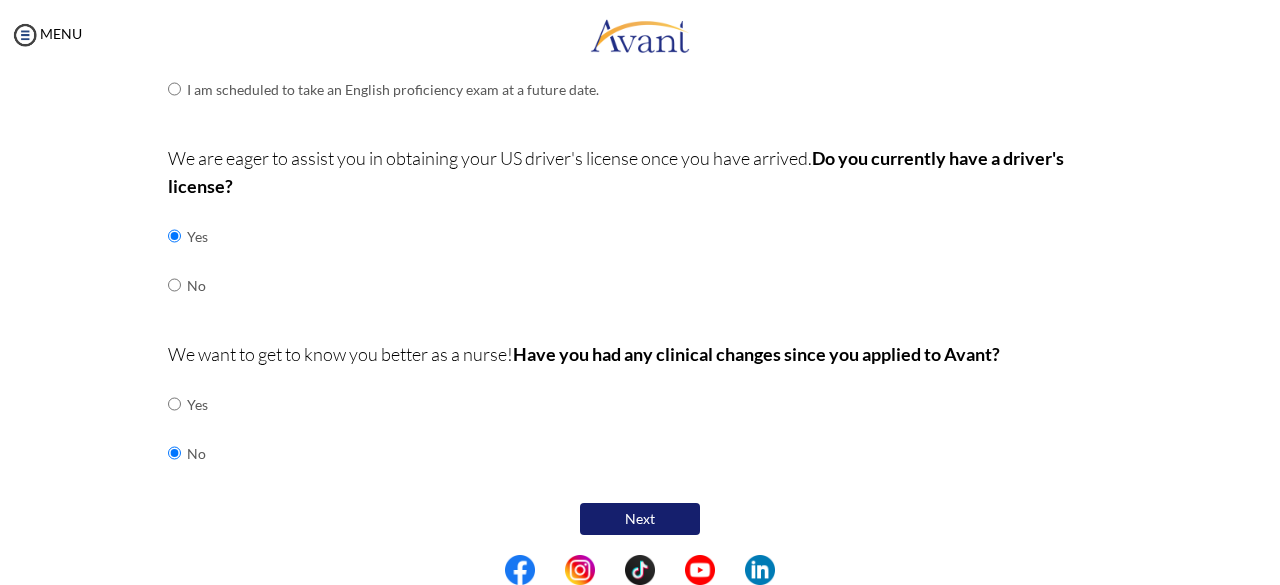 click on "Next" at bounding box center [640, 519] 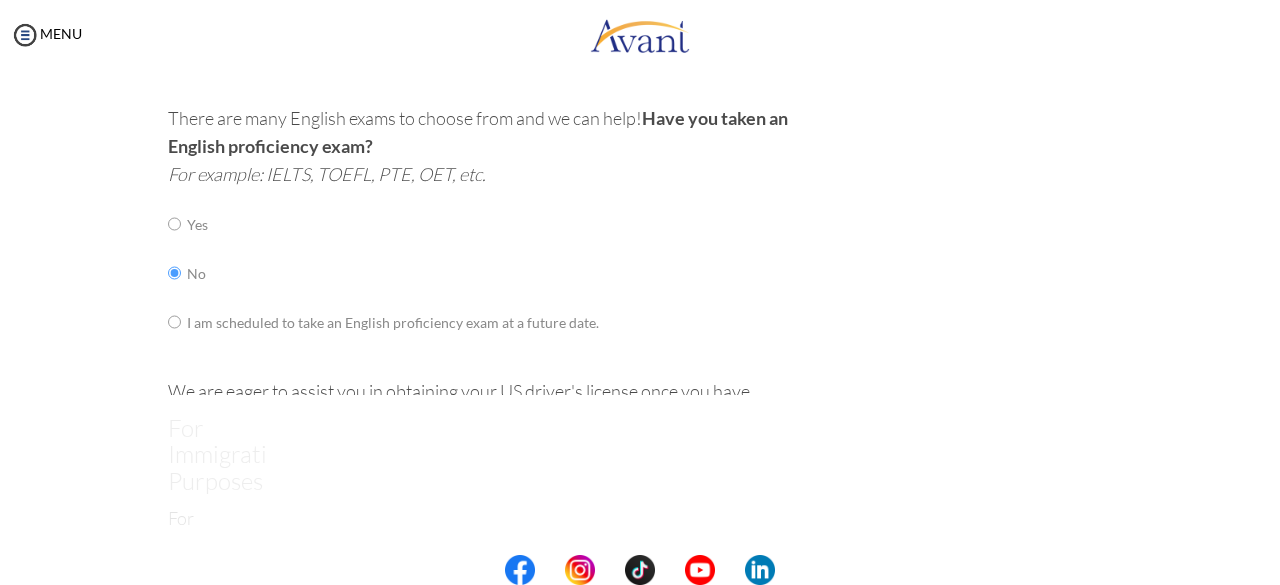 scroll, scrollTop: 40, scrollLeft: 0, axis: vertical 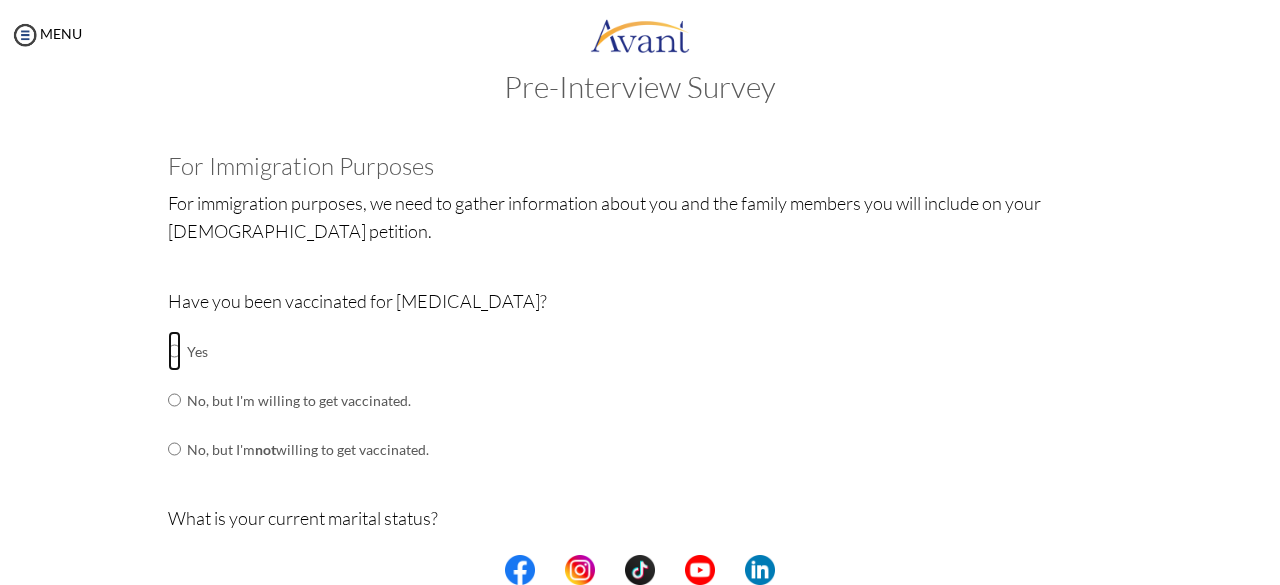 click at bounding box center [174, 351] 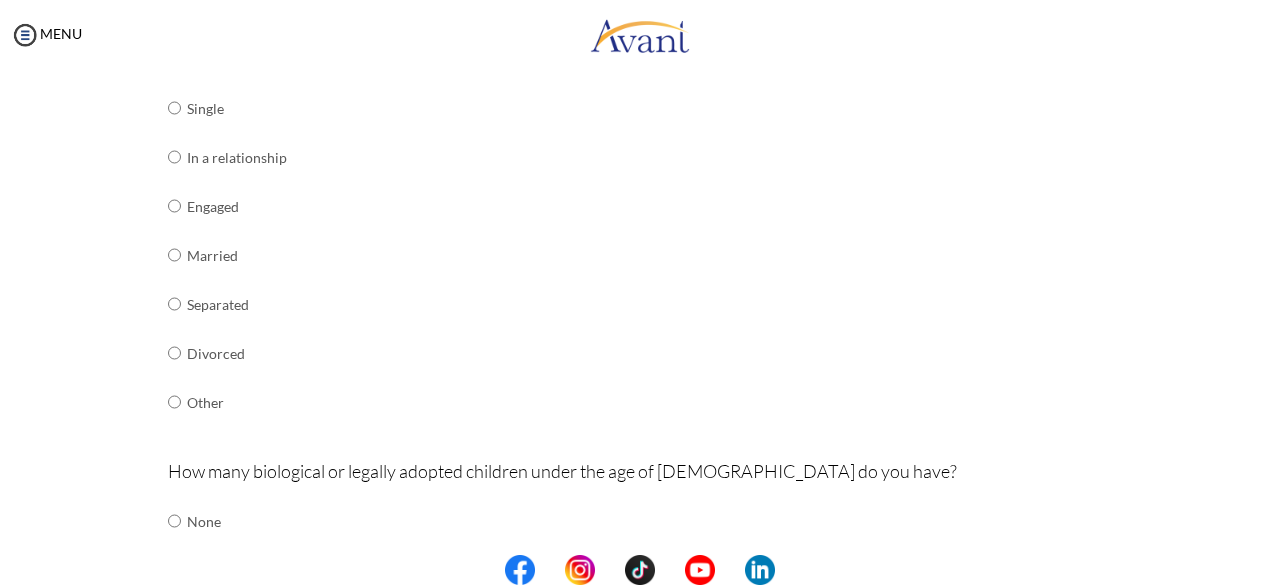 scroll, scrollTop: 492, scrollLeft: 0, axis: vertical 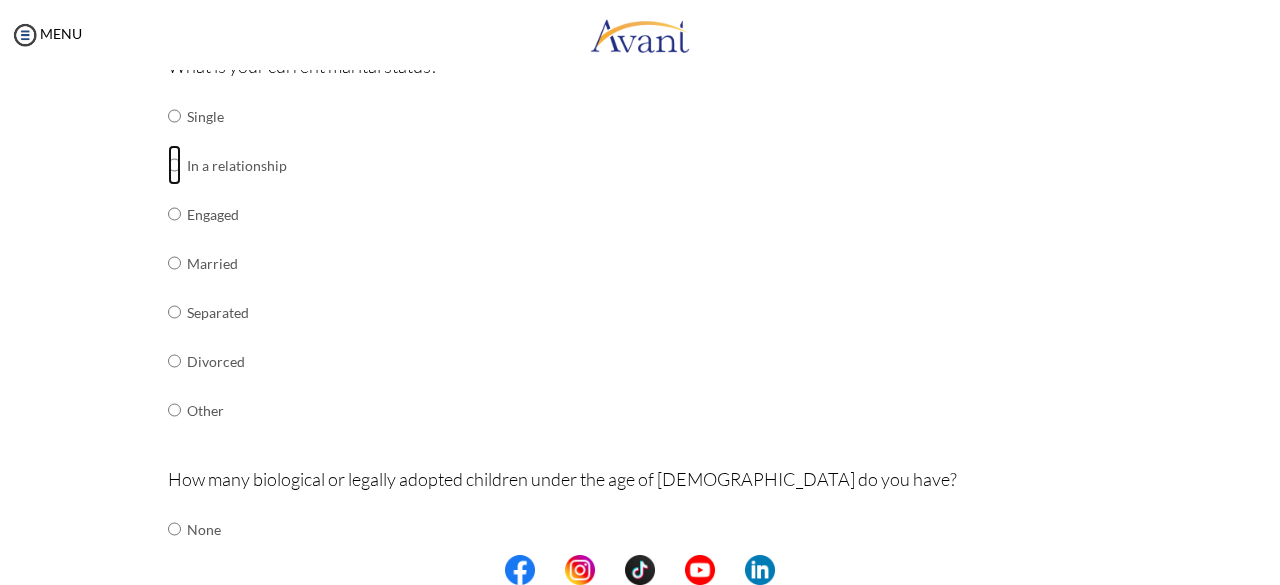 click at bounding box center (174, 116) 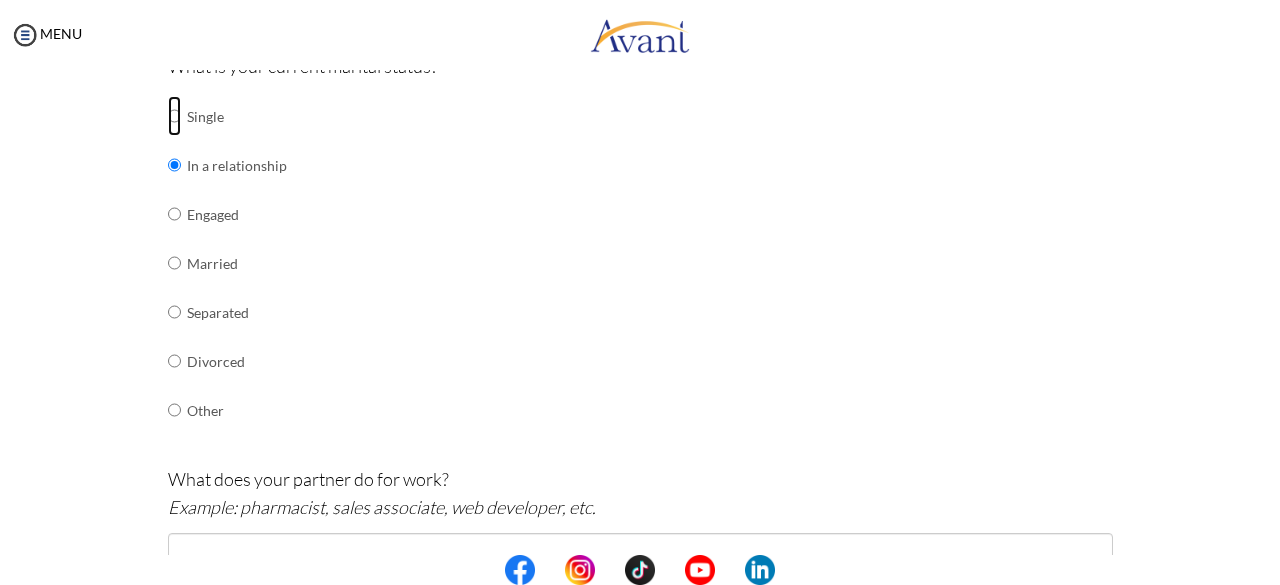 click at bounding box center [174, 116] 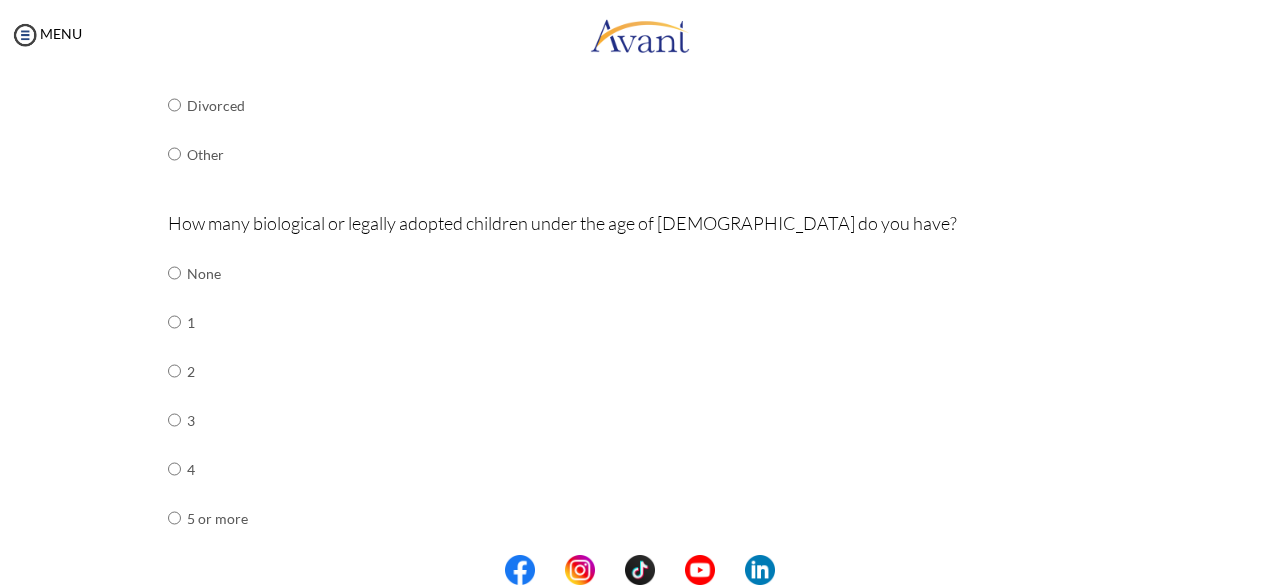scroll, scrollTop: 742, scrollLeft: 0, axis: vertical 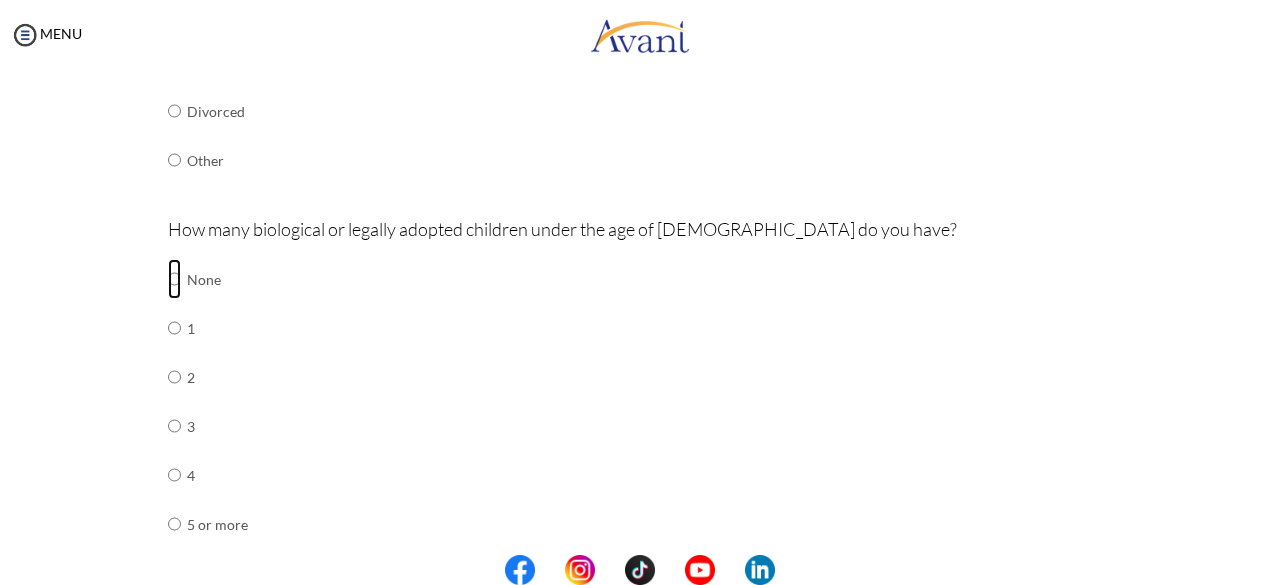 click at bounding box center (174, 279) 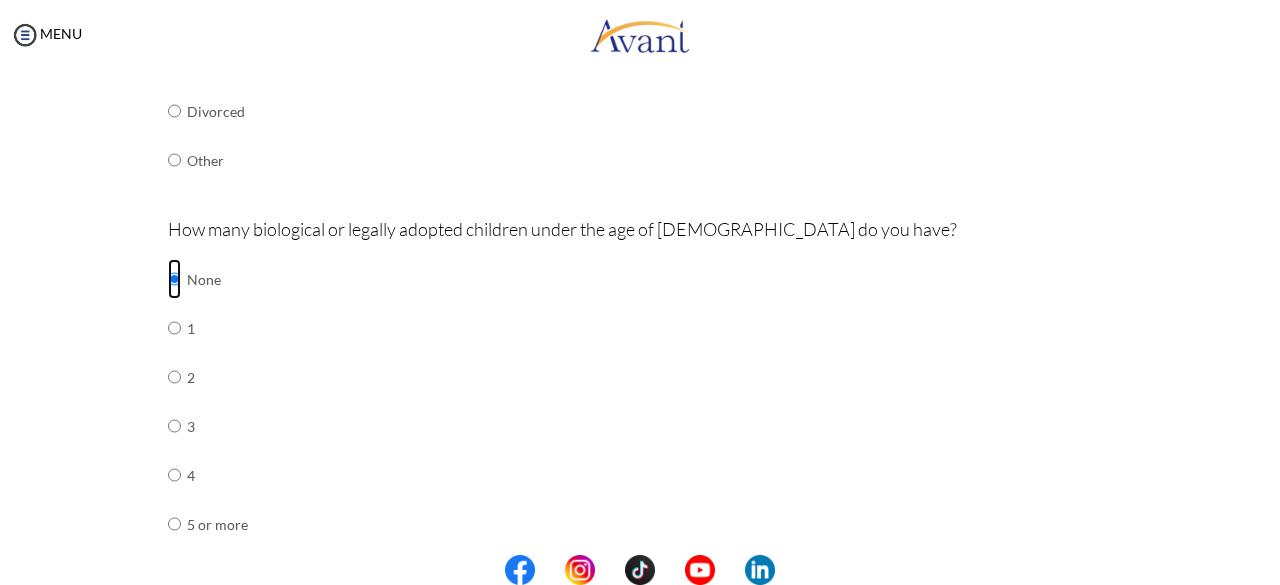 scroll, scrollTop: 980, scrollLeft: 0, axis: vertical 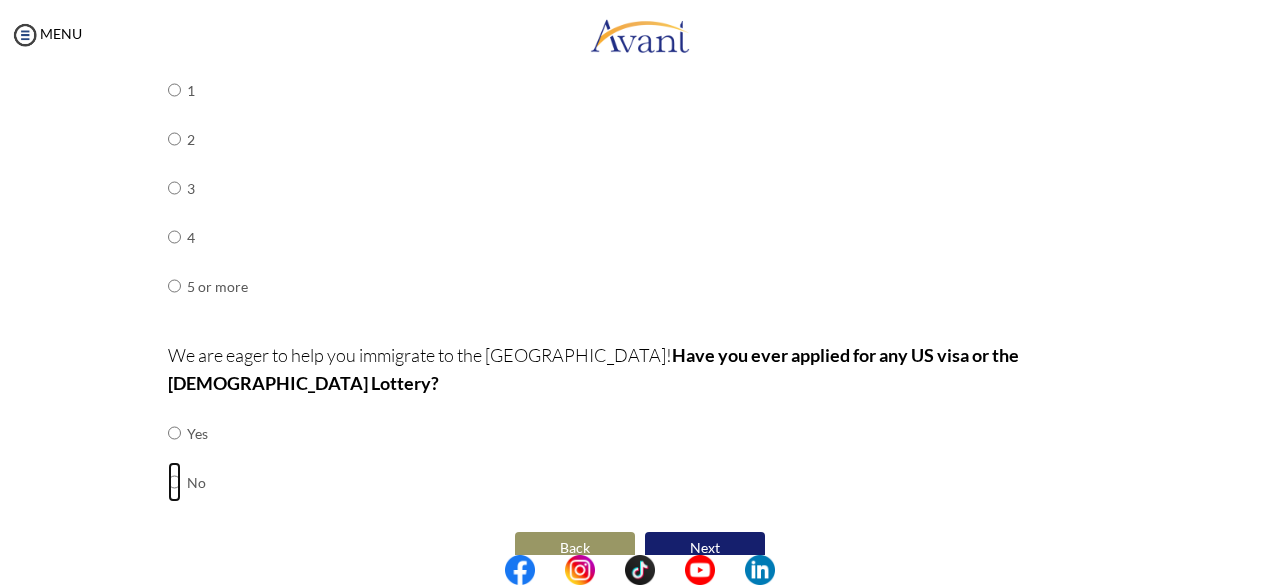 click at bounding box center (174, 433) 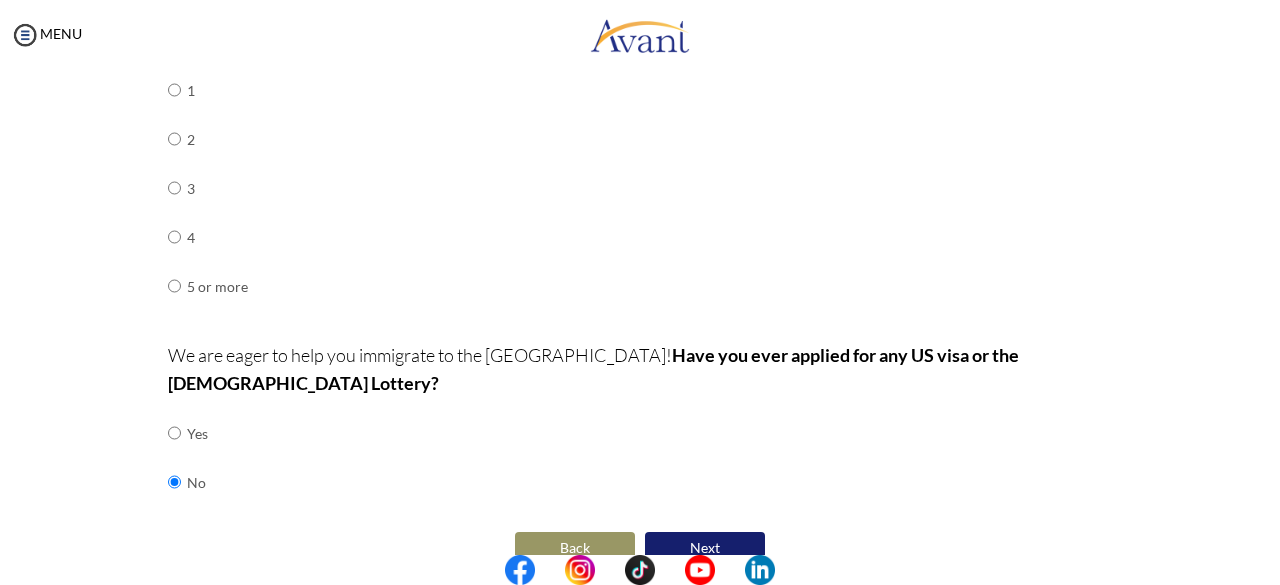 click on "Next" at bounding box center (705, 548) 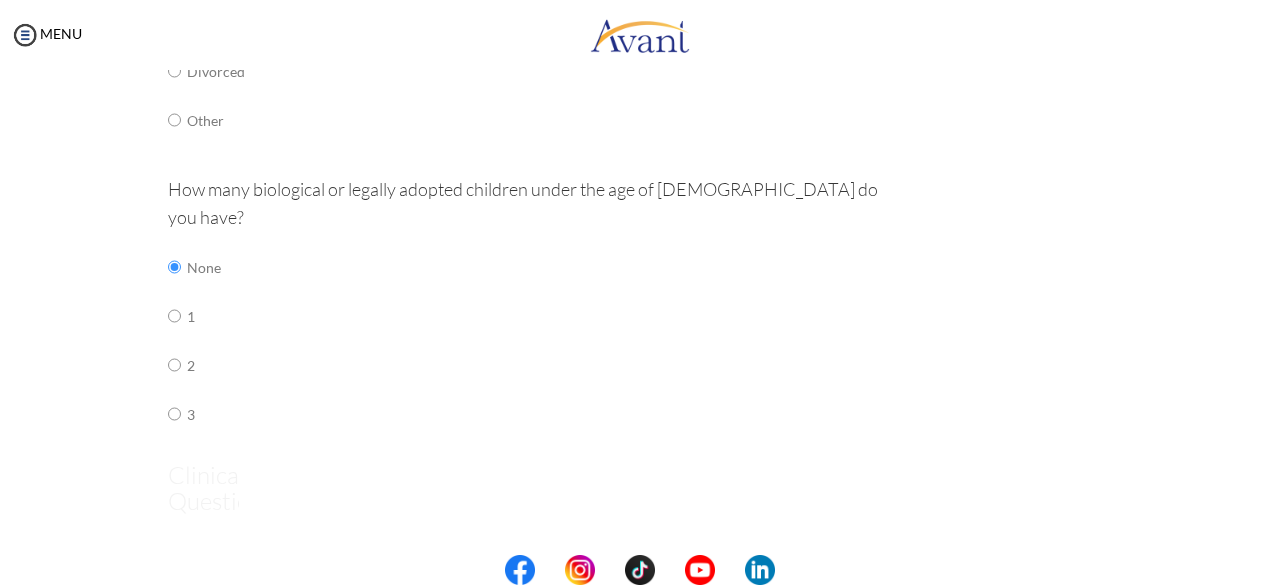 scroll, scrollTop: 40, scrollLeft: 0, axis: vertical 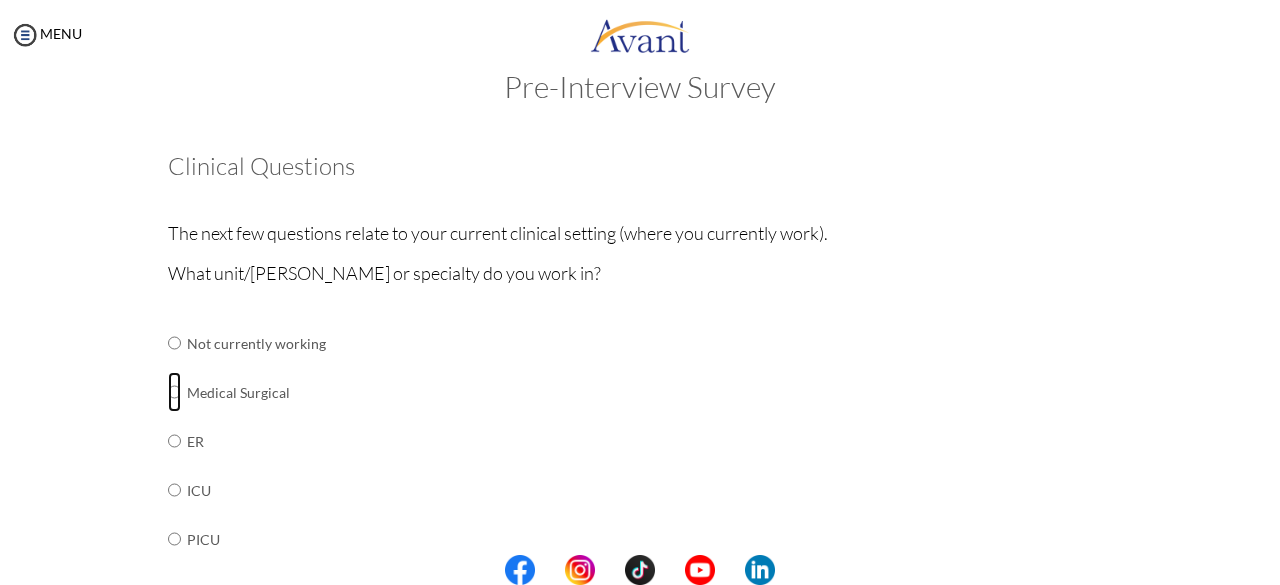 click at bounding box center (174, 343) 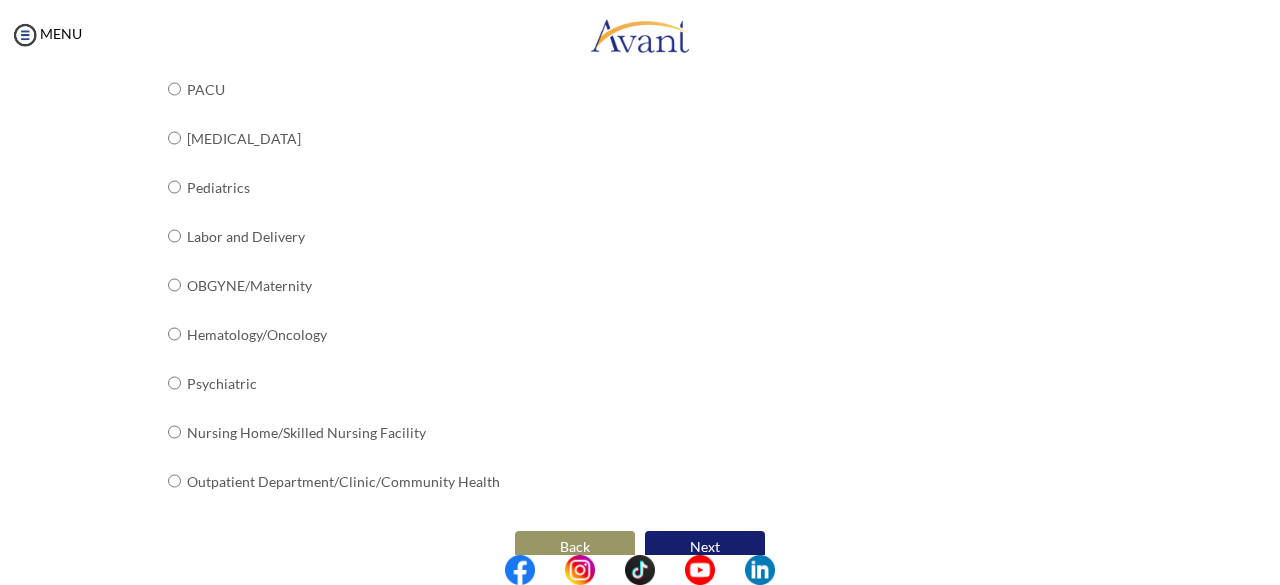 scroll, scrollTop: 859, scrollLeft: 0, axis: vertical 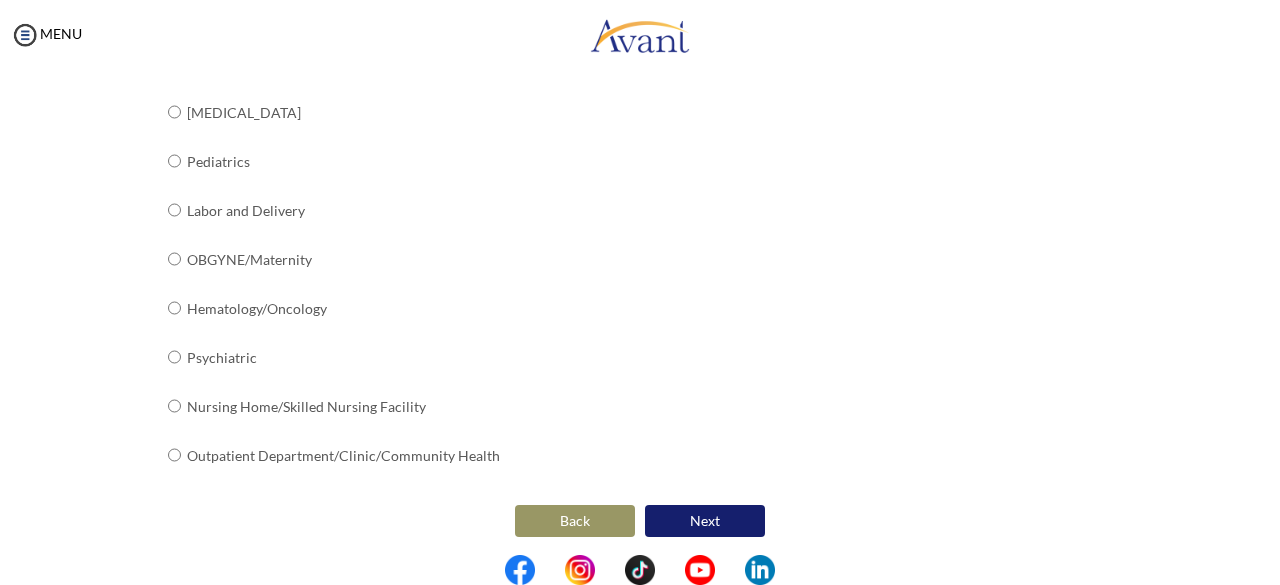 click on "Next" at bounding box center [705, 521] 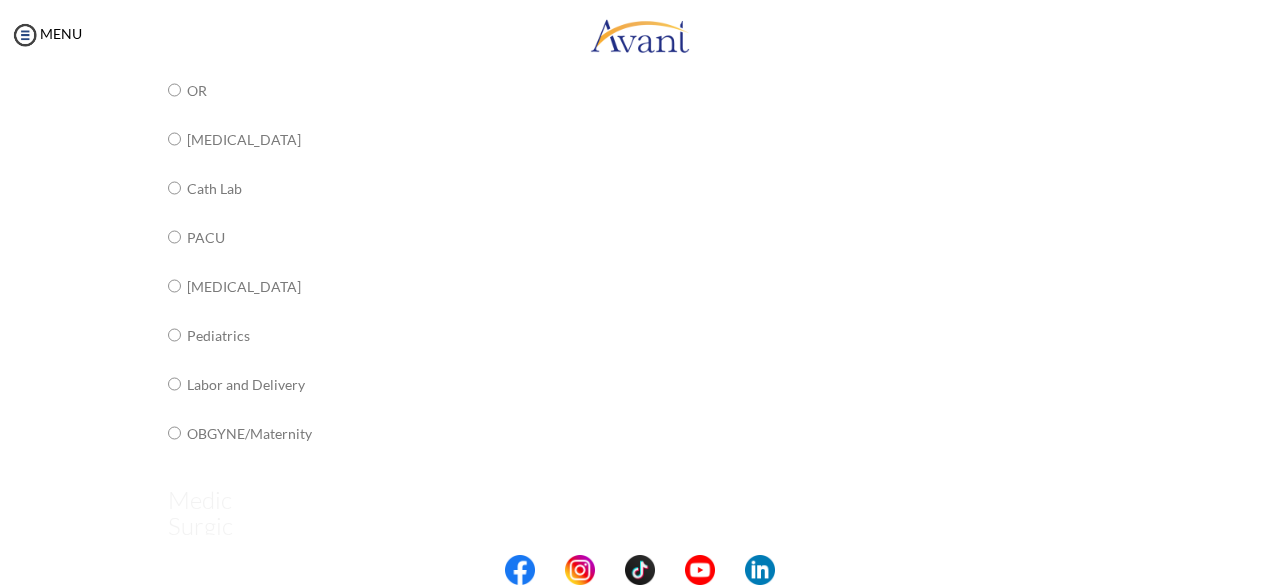 scroll, scrollTop: 40, scrollLeft: 0, axis: vertical 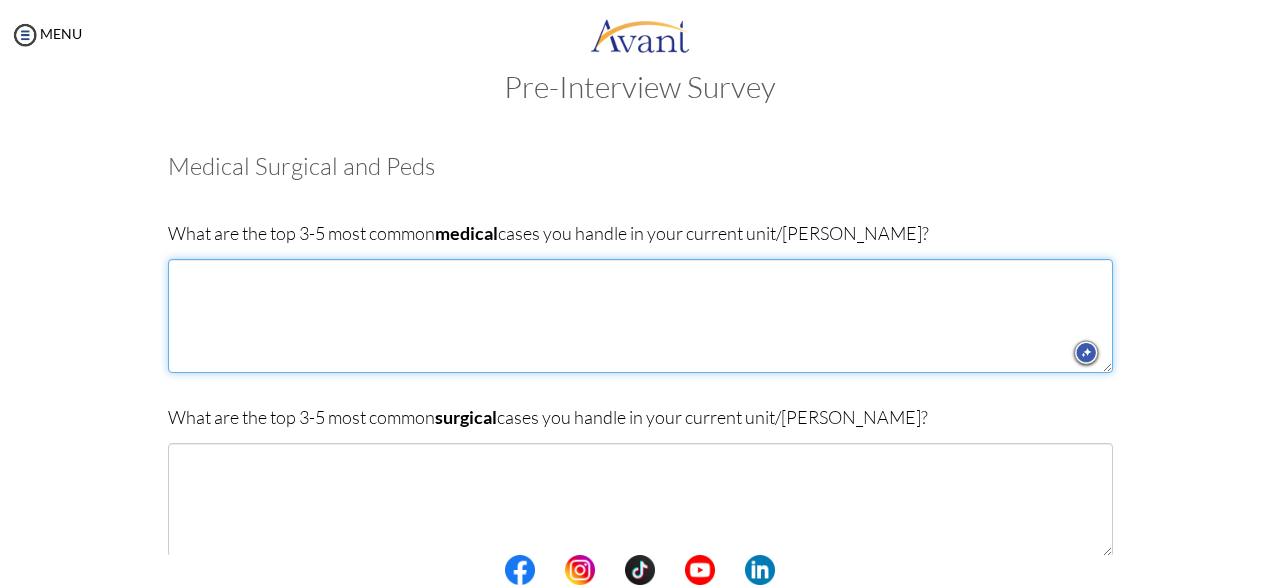 click at bounding box center [640, 316] 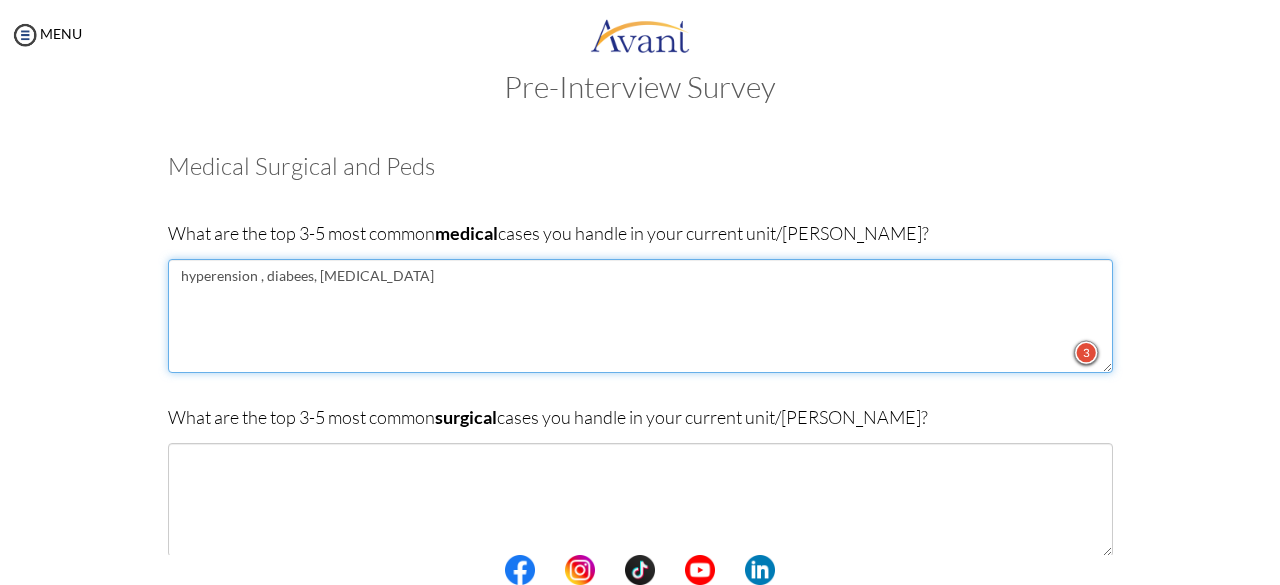 click on "hyperension , diabees, gastroenteritis" at bounding box center (640, 316) 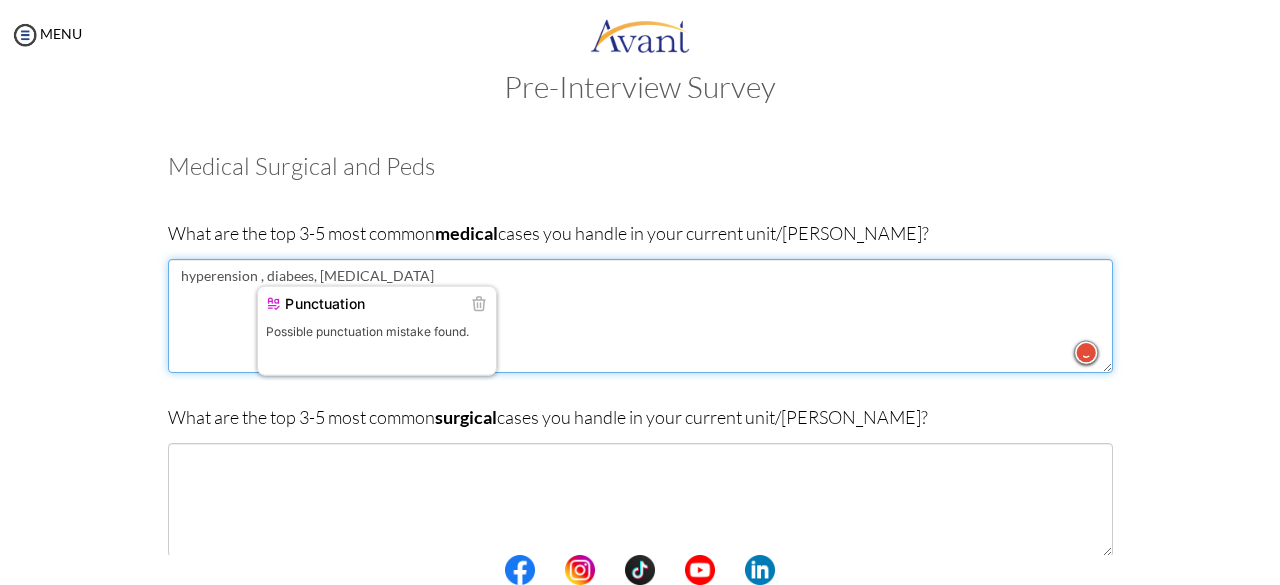 click on "hyperension , diabees, gastroenteritis" at bounding box center [640, 316] 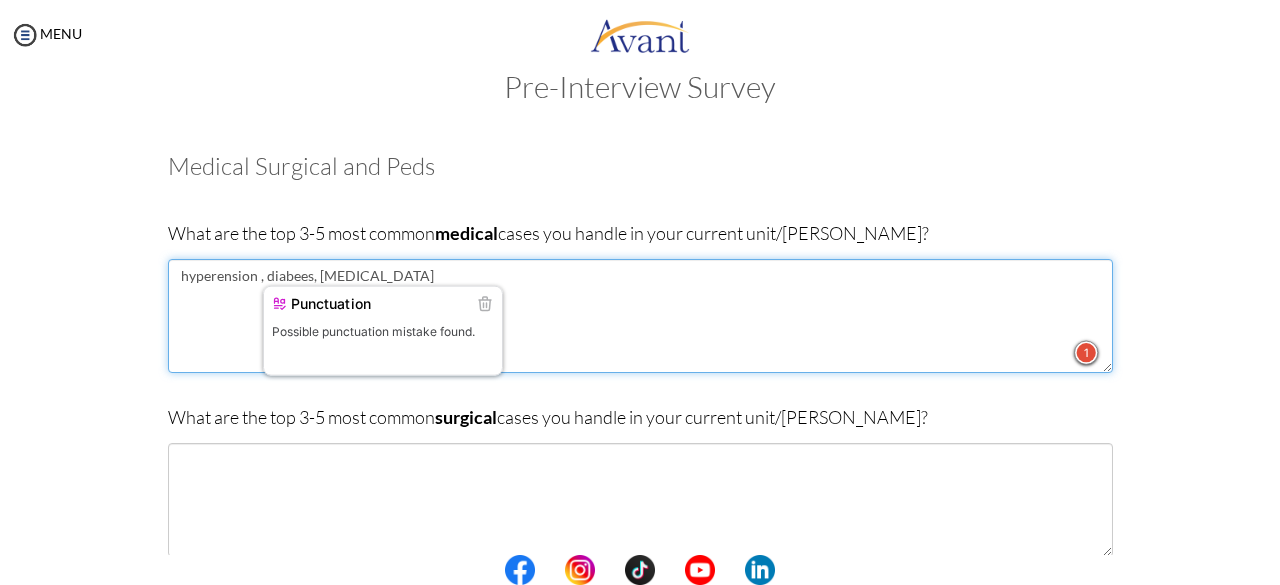 drag, startPoint x: 318, startPoint y: 361, endPoint x: 287, endPoint y: 280, distance: 86.72946 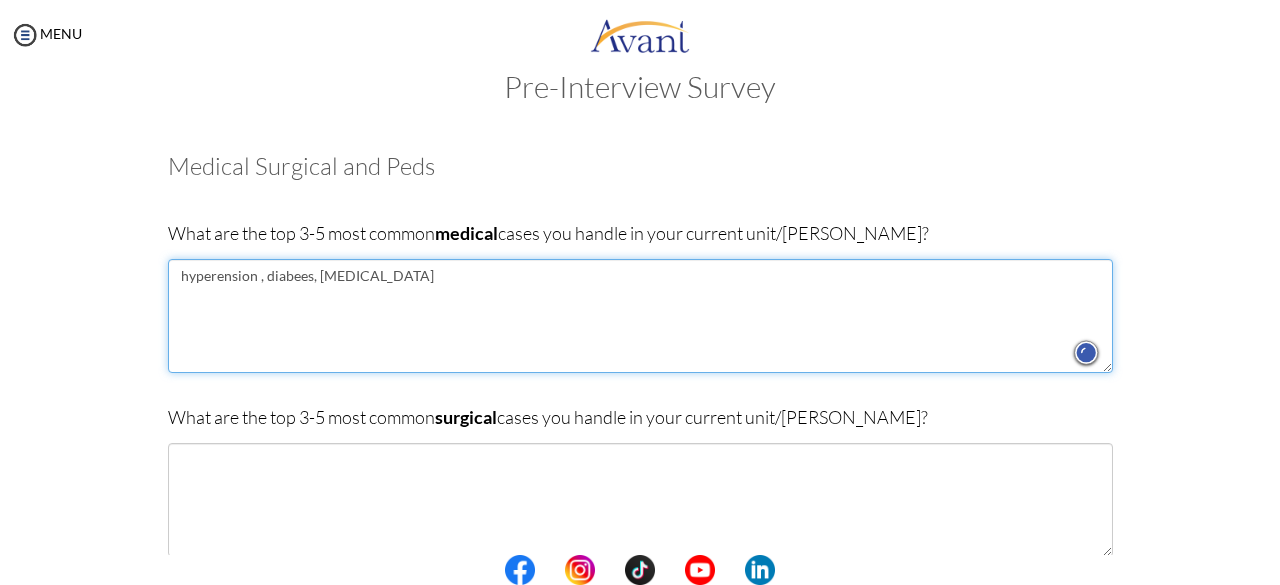 click on "hyperension , diabees, gastroenteritis" at bounding box center (640, 316) 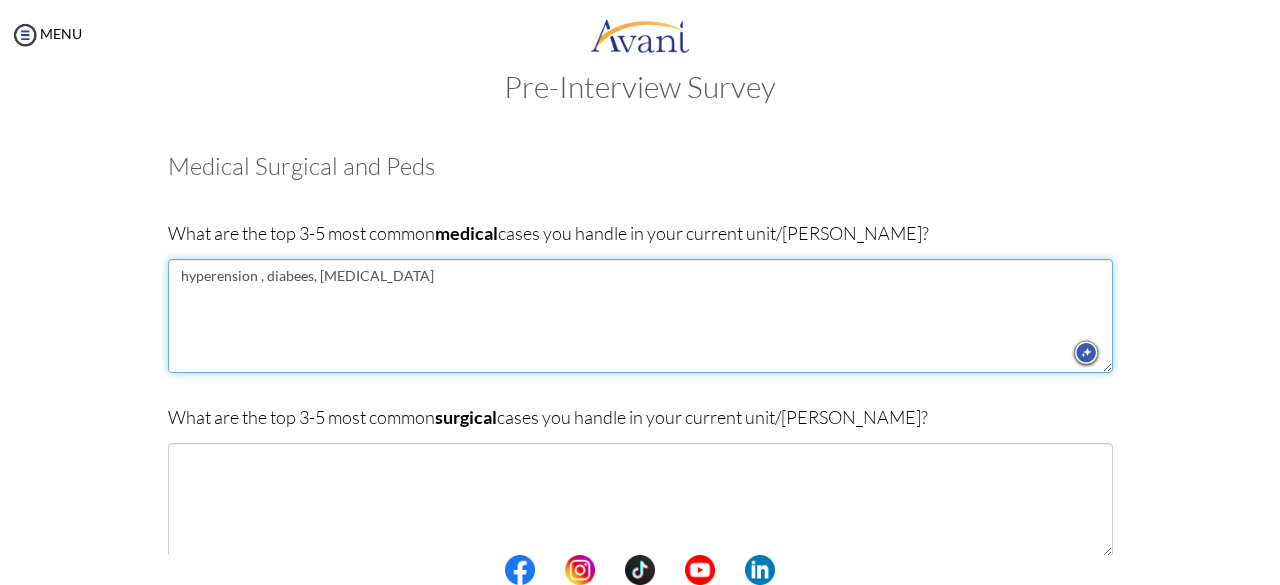 type on "Hypertension, diabetes, gastroenteritis." 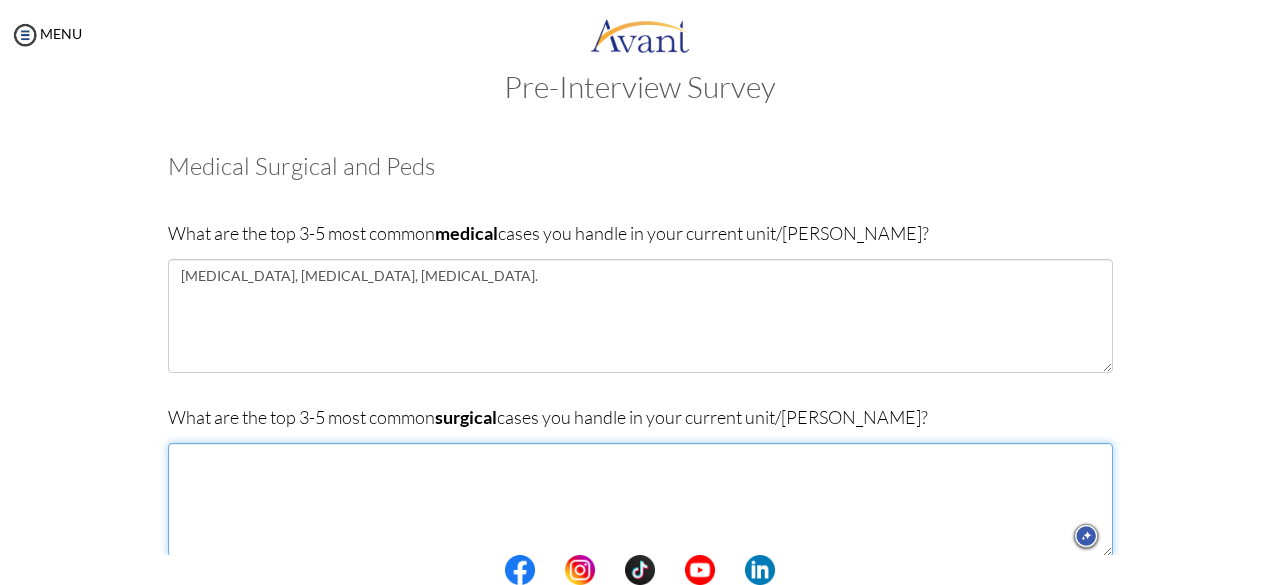 click at bounding box center (640, 500) 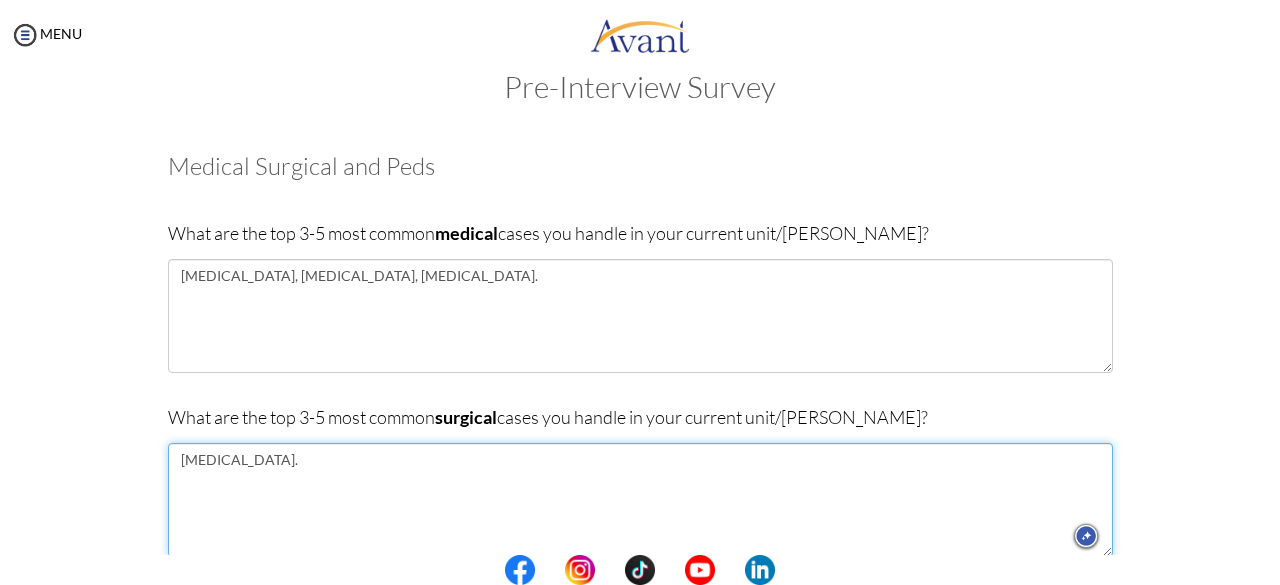 type on "Appendicitis." 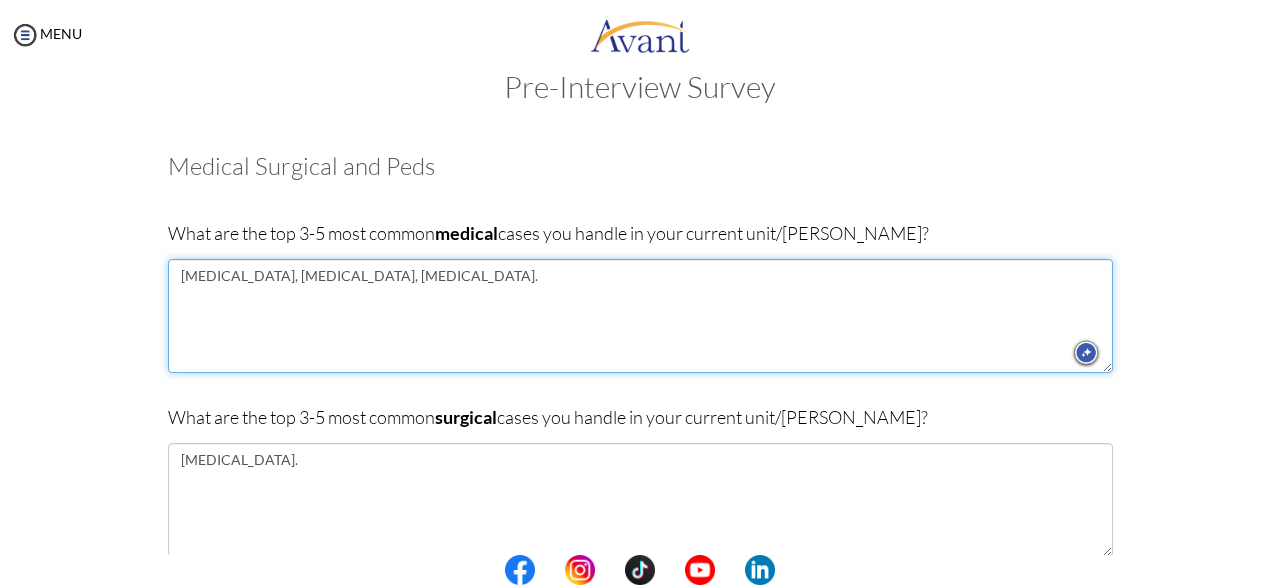 click on "Hypertension, diabetes, gastroenteritis." at bounding box center [640, 316] 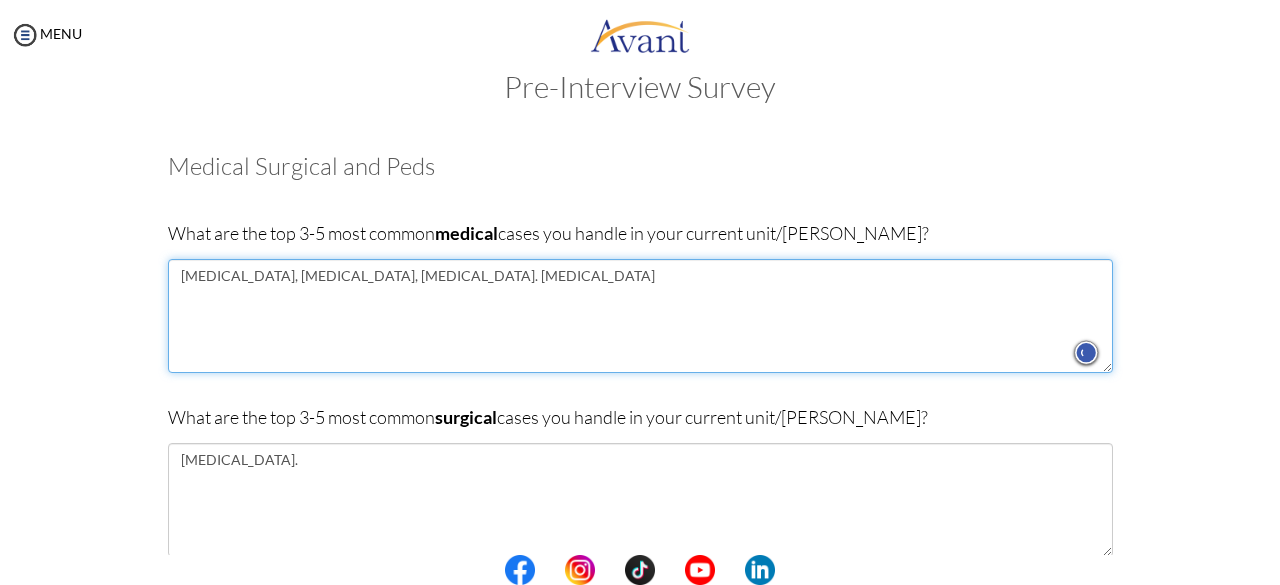 type on "Hypertension, diabetes, gastroenteritis. malaria" 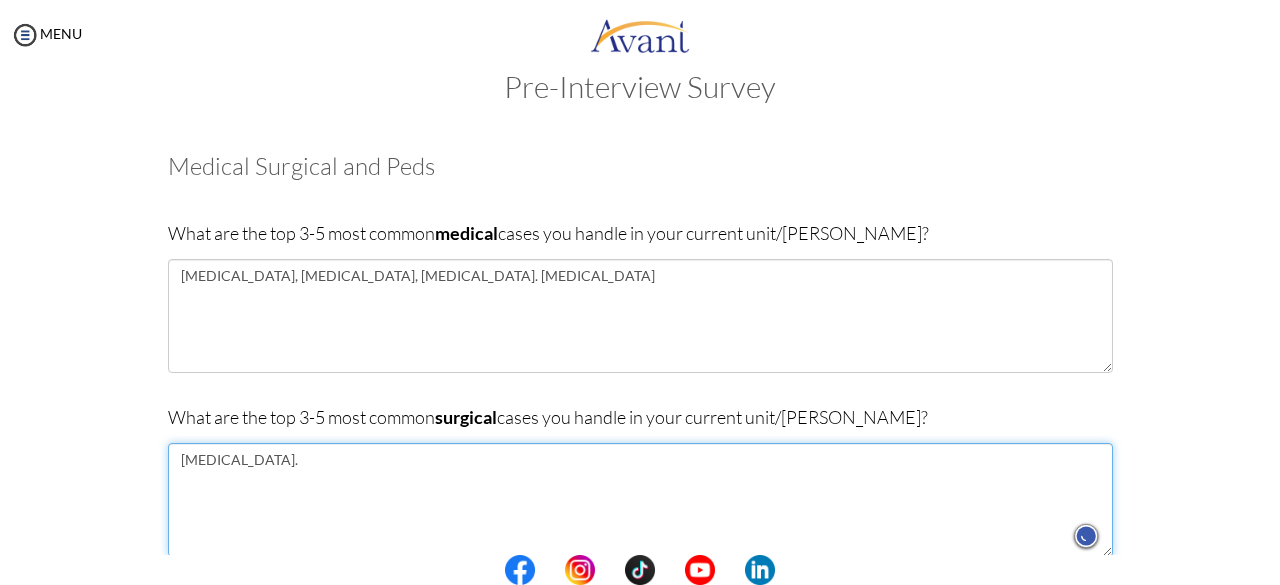 click on "Appendicitis." at bounding box center [640, 500] 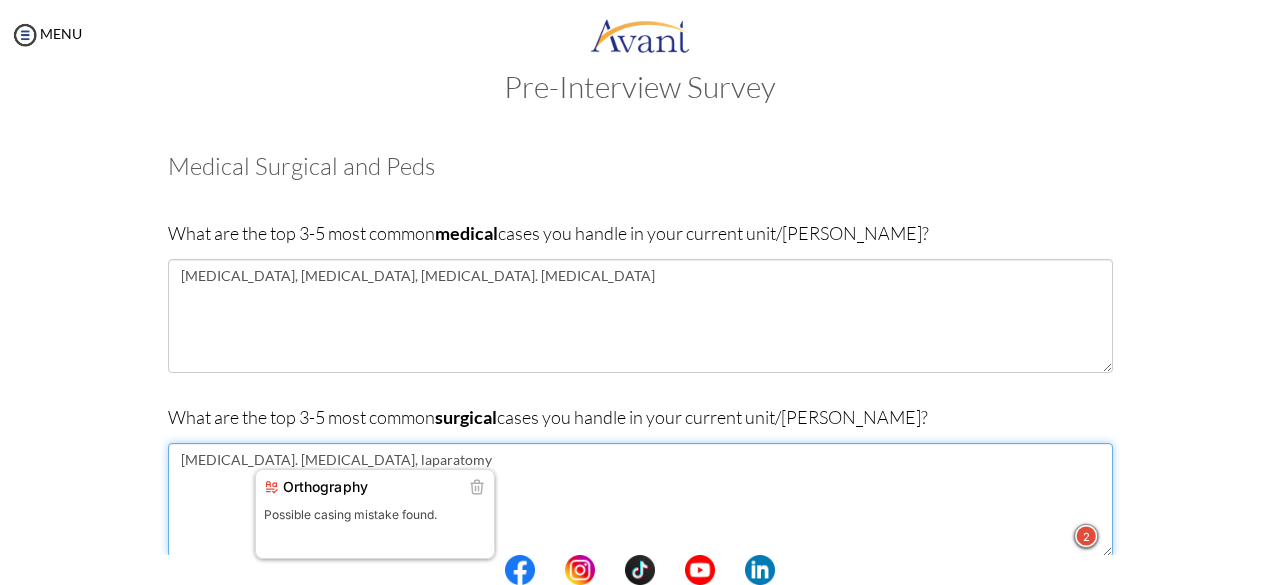 click on "Appendicitis. hernia, laparatomy" at bounding box center [640, 500] 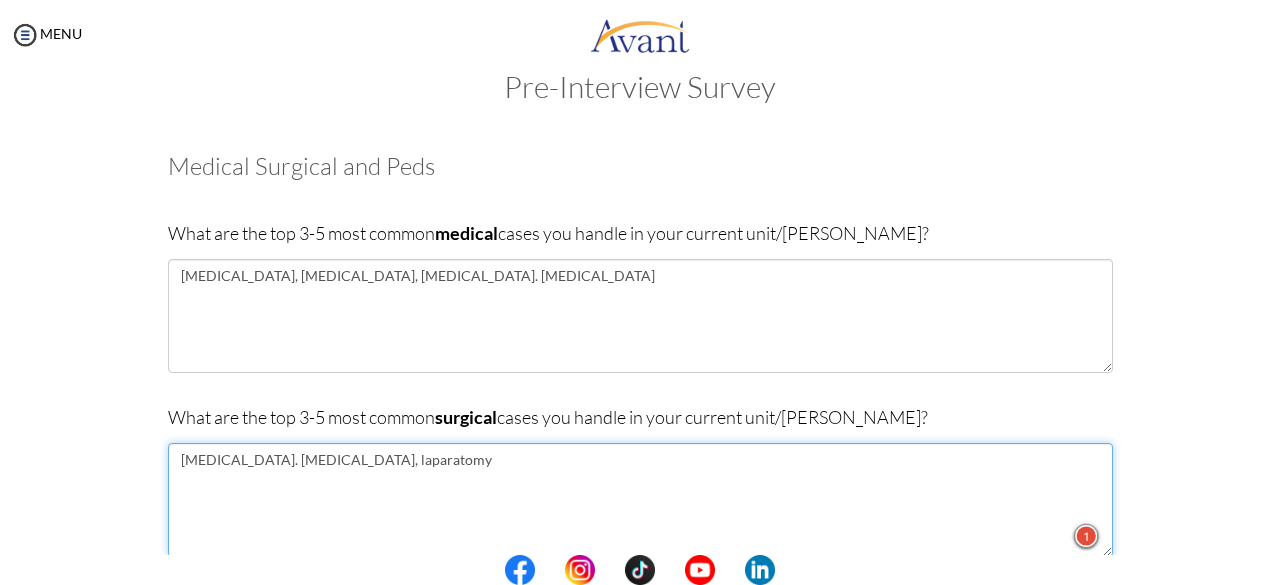 click on "Appendicitis. hernia, laparatomy" at bounding box center [640, 500] 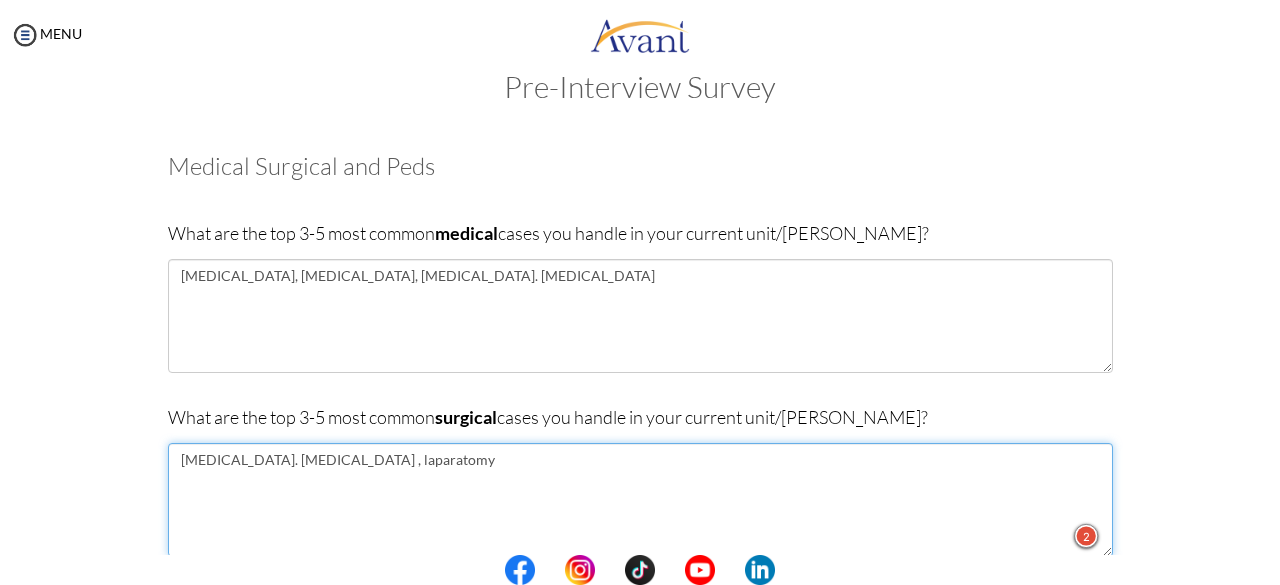 click on "Appendicitis. Hernia repair , laparatomy" at bounding box center (640, 500) 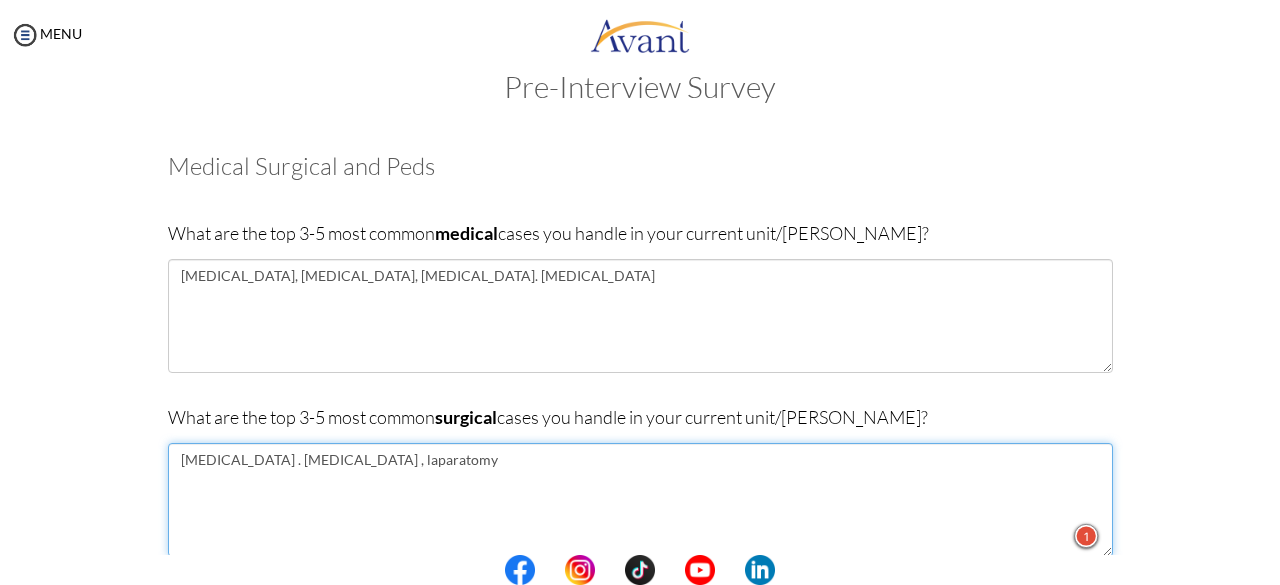 click on "Appendectomy . Hernia repair , laparatomy" at bounding box center (640, 500) 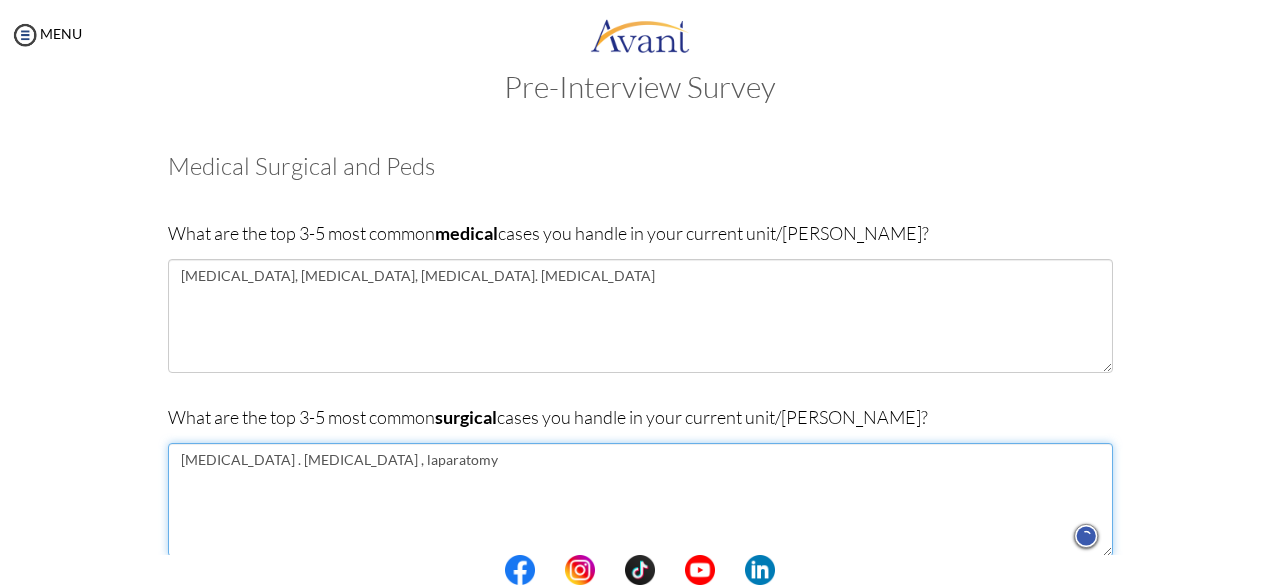 scroll, scrollTop: 552, scrollLeft: 0, axis: vertical 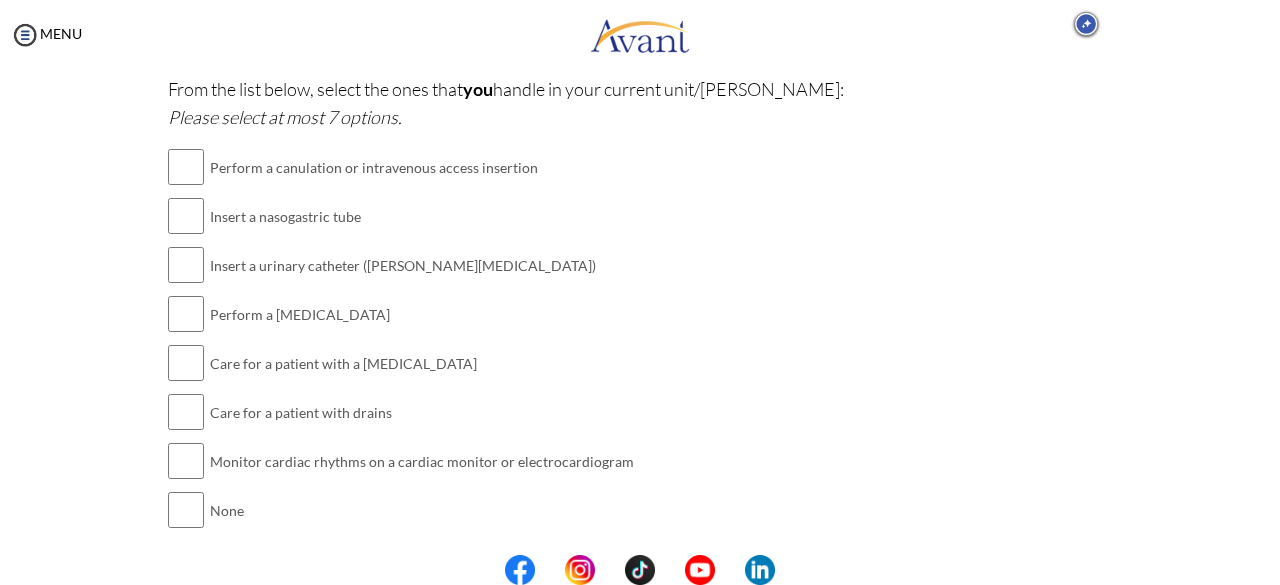 type on "Appendectomy. Hernia repair, laparotomy." 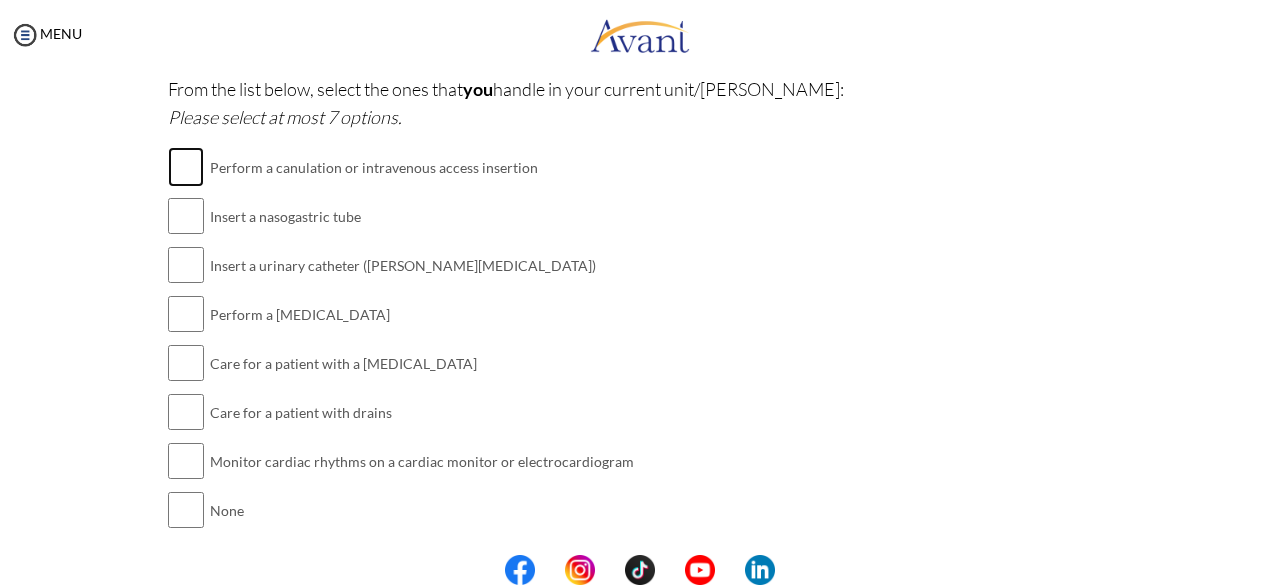 click at bounding box center [186, 167] 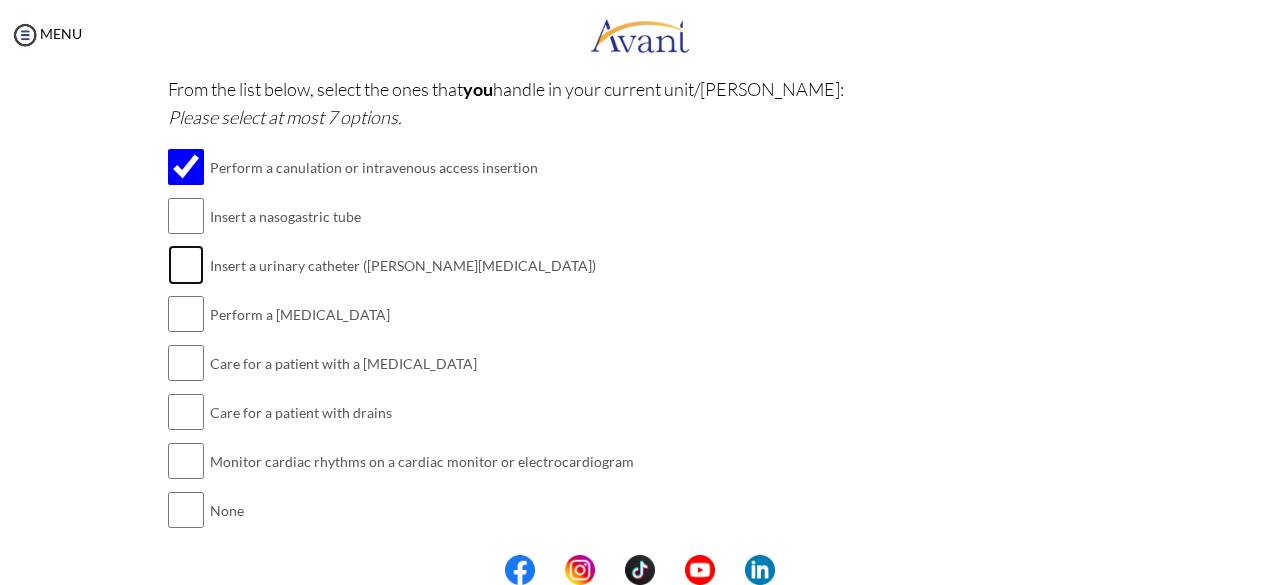 click at bounding box center [186, 265] 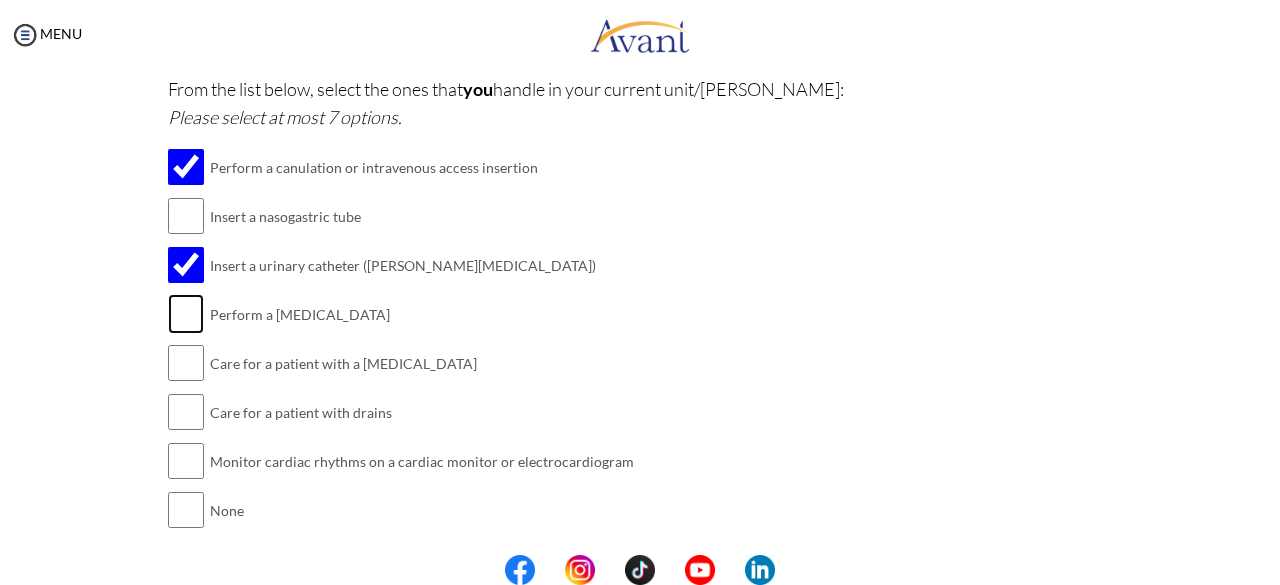 click at bounding box center (186, 314) 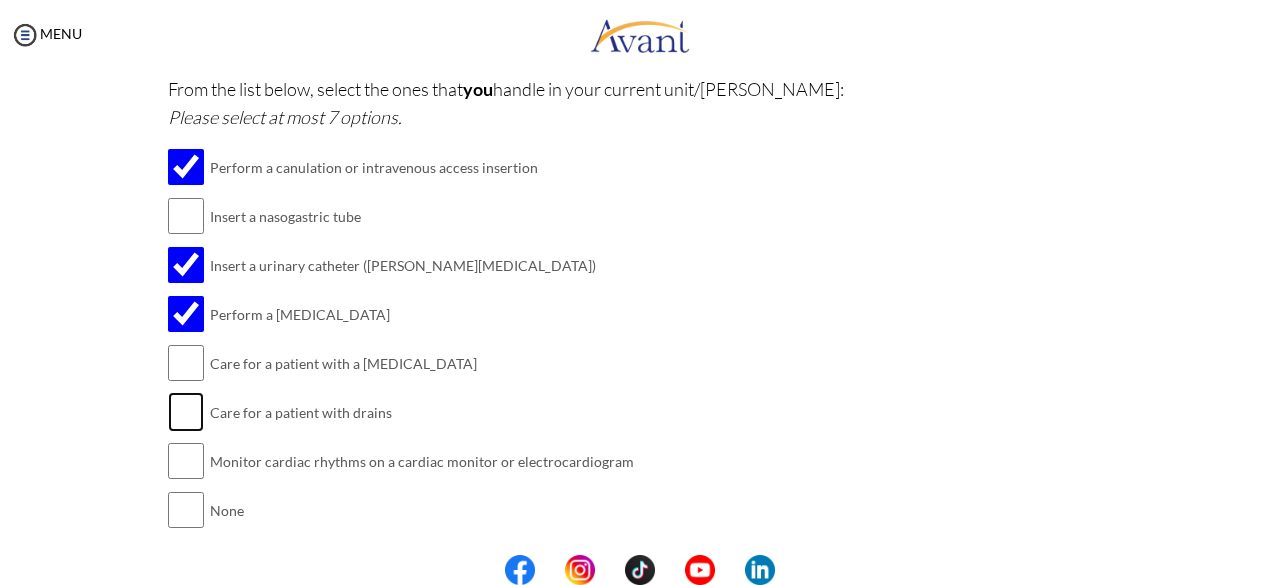 click at bounding box center (186, 412) 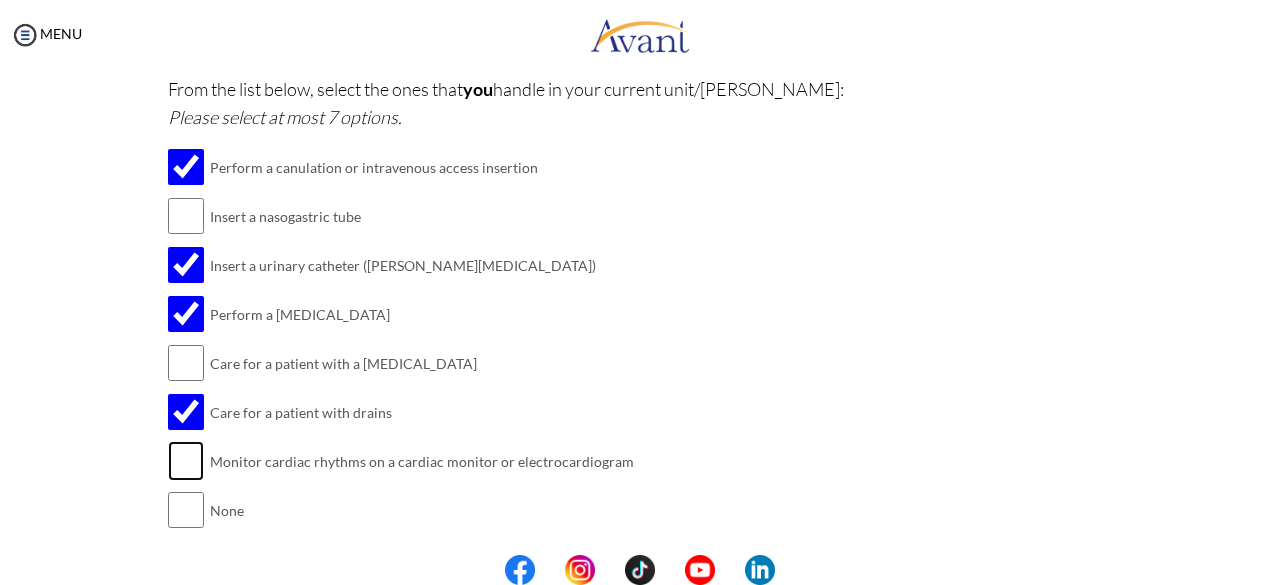 click at bounding box center [186, 461] 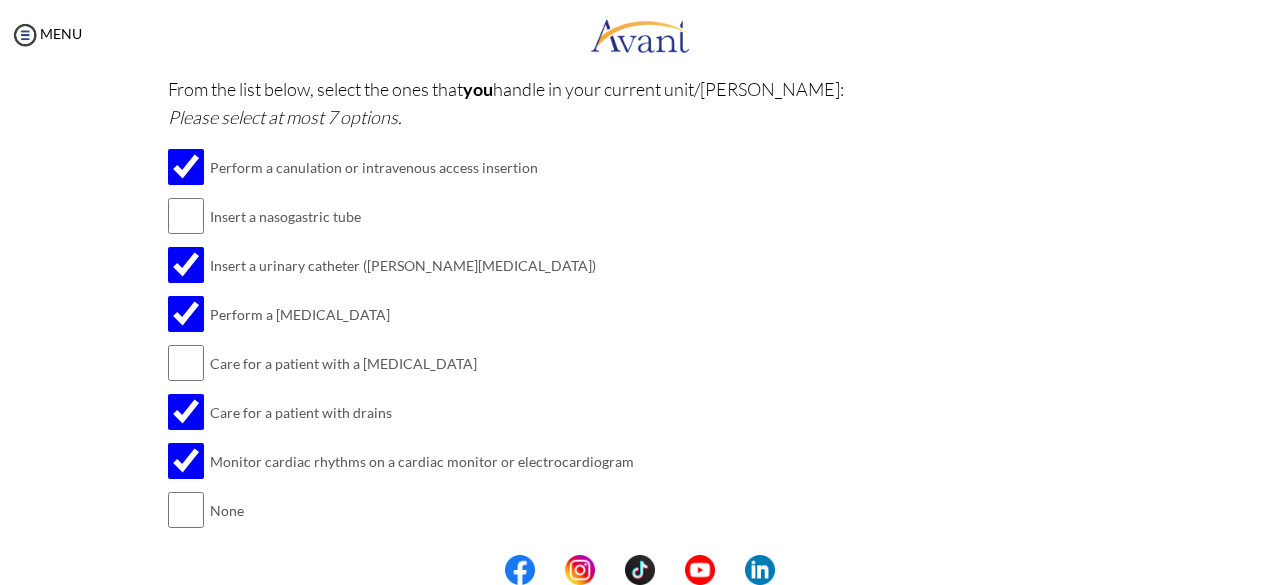 click at bounding box center [640, 570] 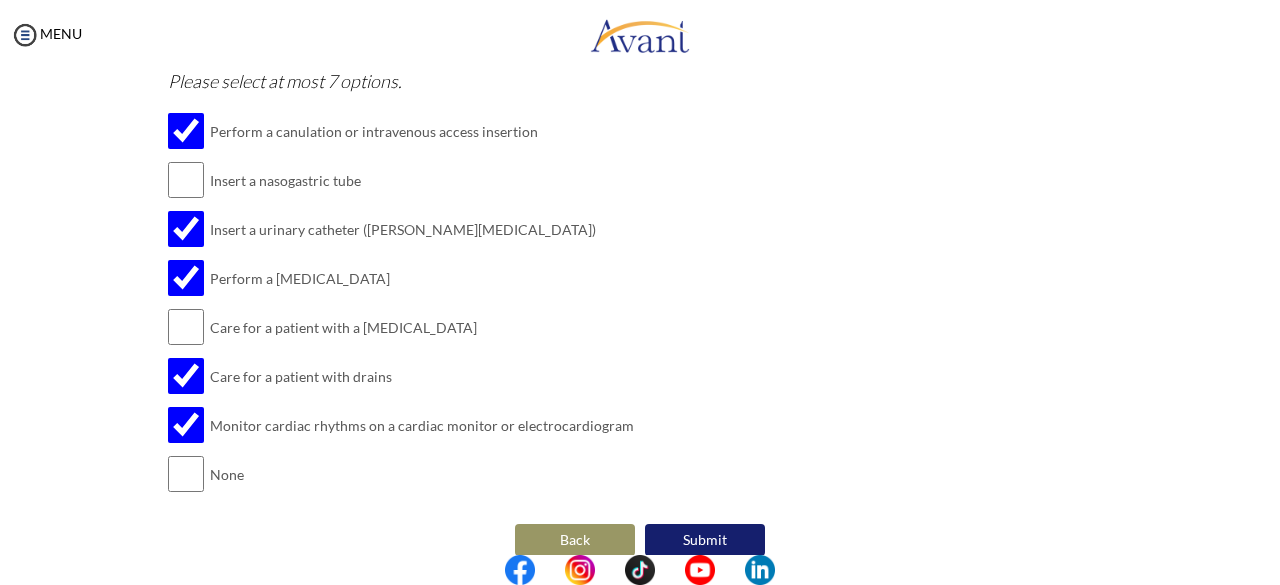 scroll, scrollTop: 610, scrollLeft: 0, axis: vertical 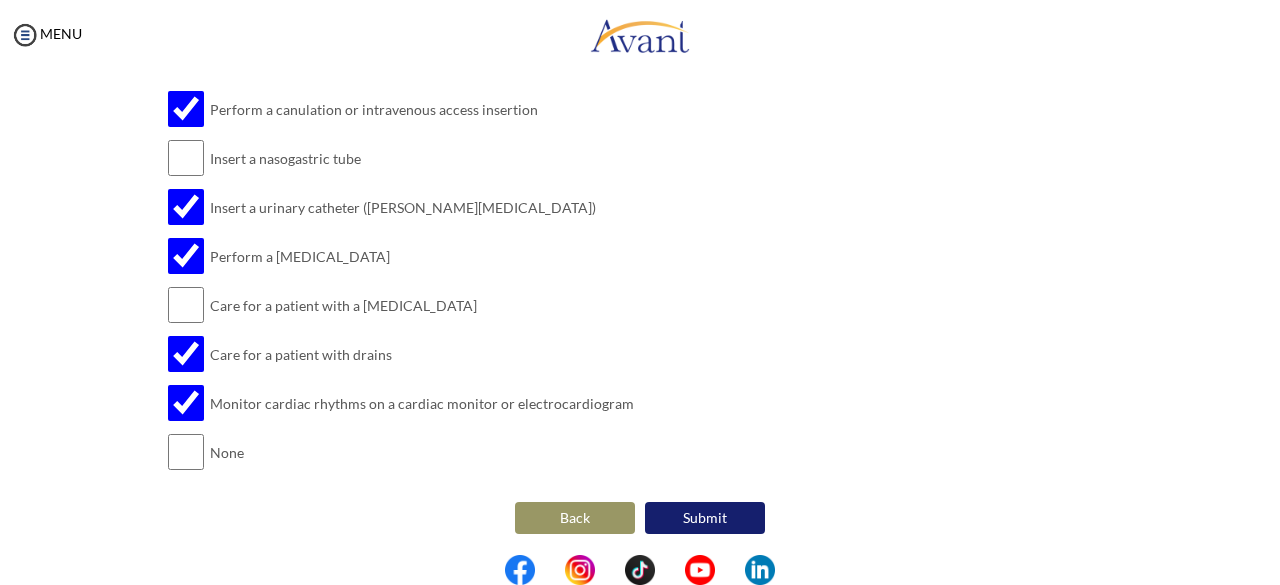 click on "Submit" at bounding box center [705, 518] 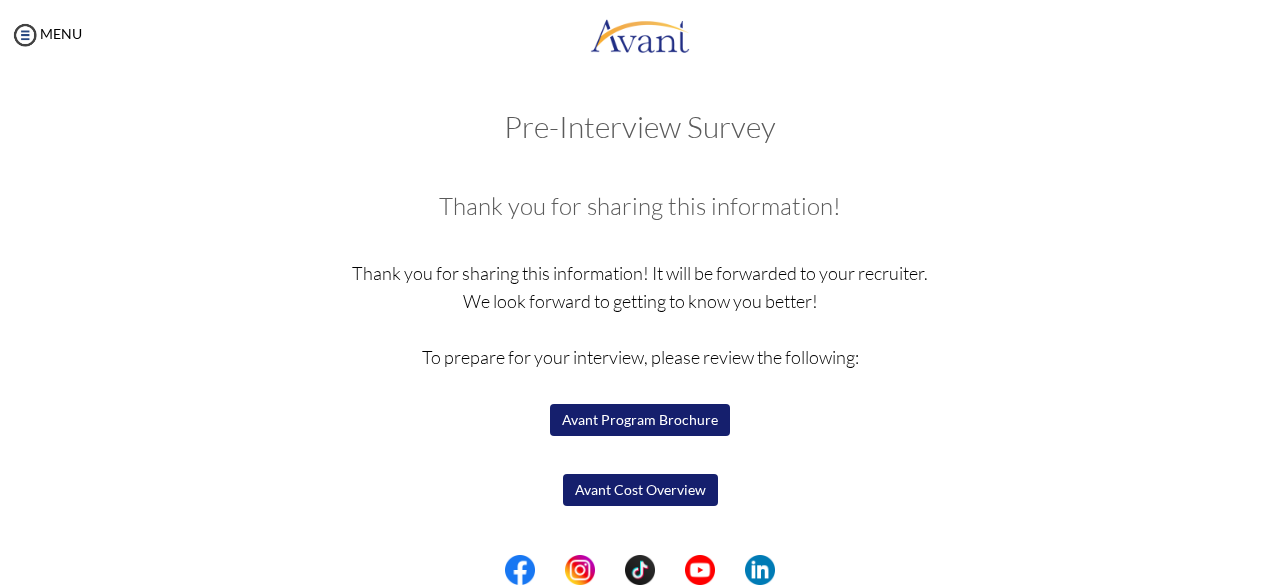 click on "Avant Program Brochure" at bounding box center (640, 420) 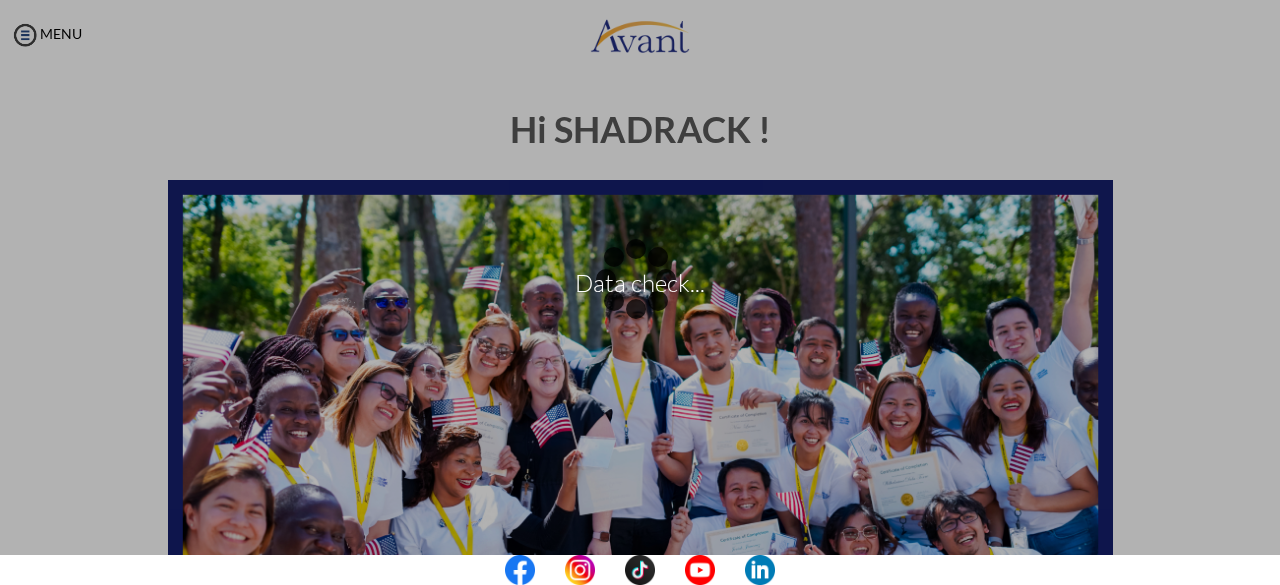 scroll, scrollTop: 0, scrollLeft: 0, axis: both 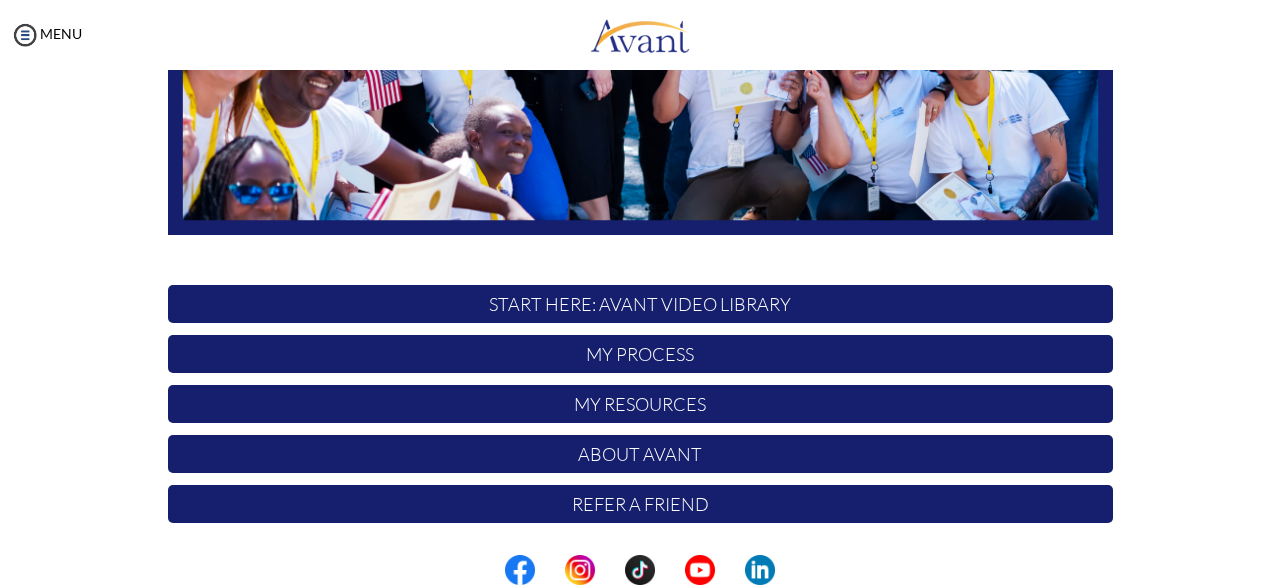 click on "My Resources" at bounding box center [640, 404] 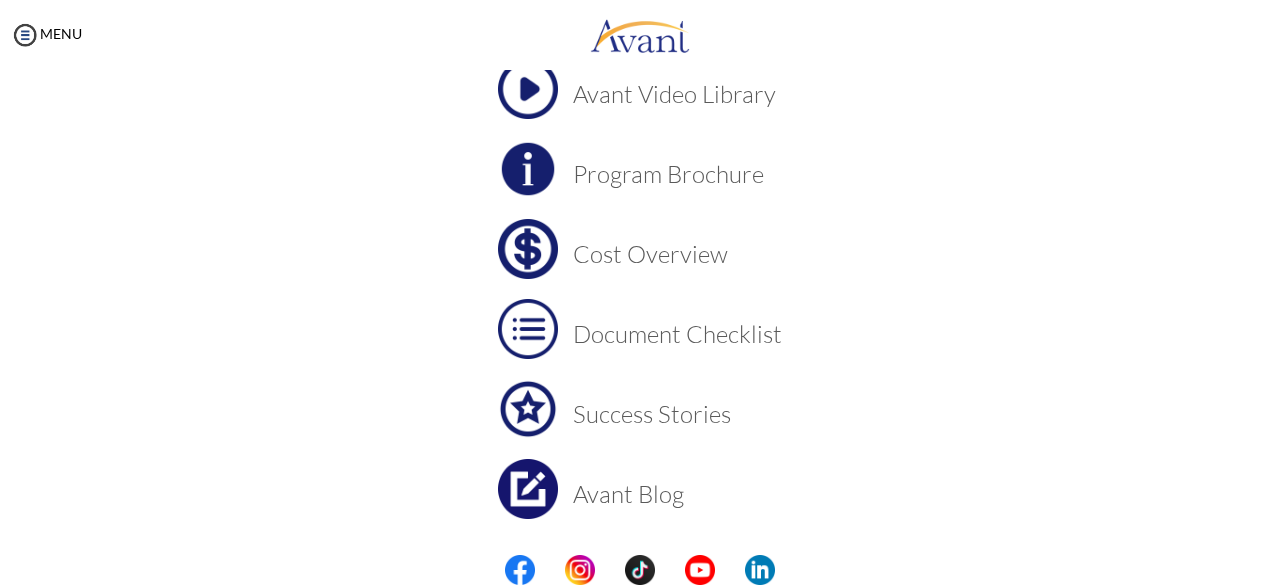 scroll, scrollTop: 157, scrollLeft: 0, axis: vertical 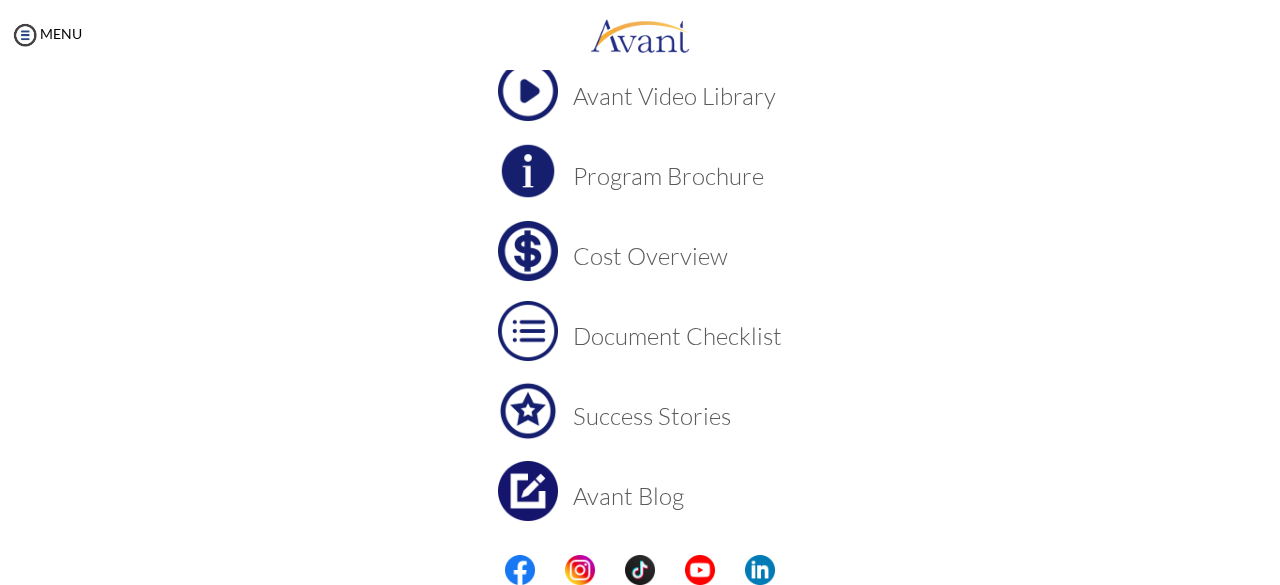 click at bounding box center (528, 331) 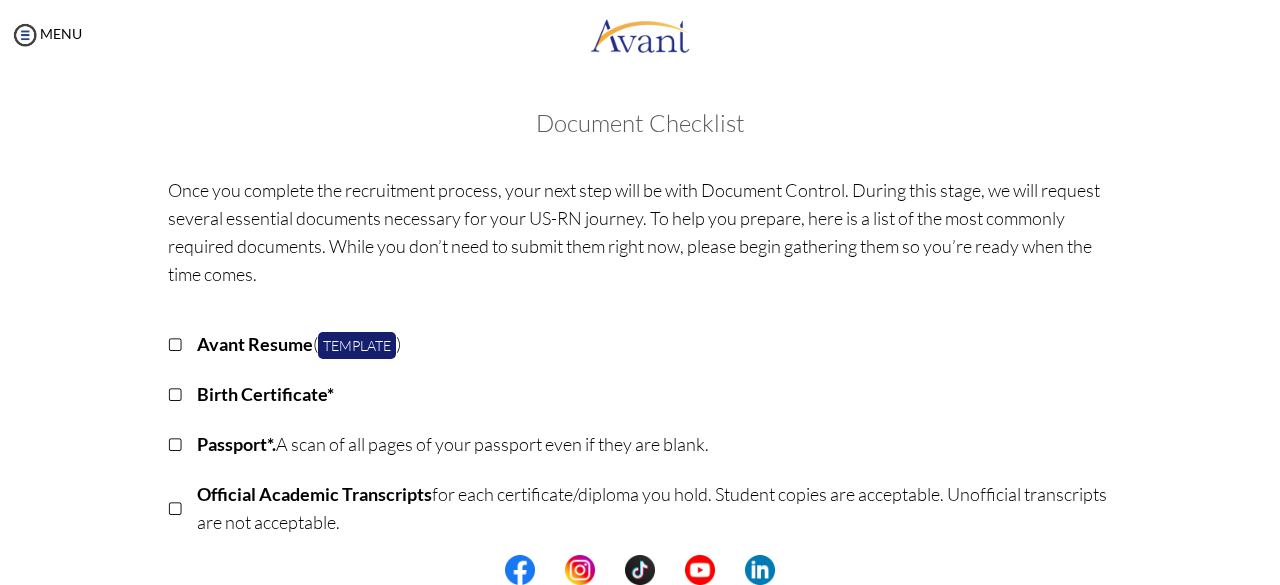 scroll, scrollTop: 512, scrollLeft: 0, axis: vertical 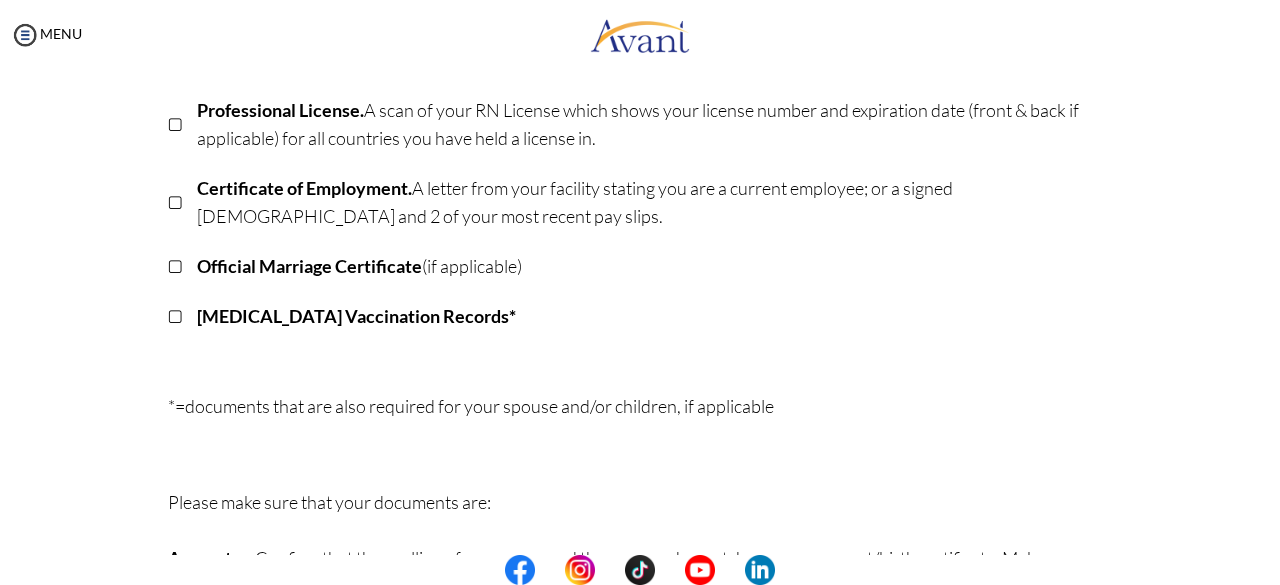 click at bounding box center [640, 570] 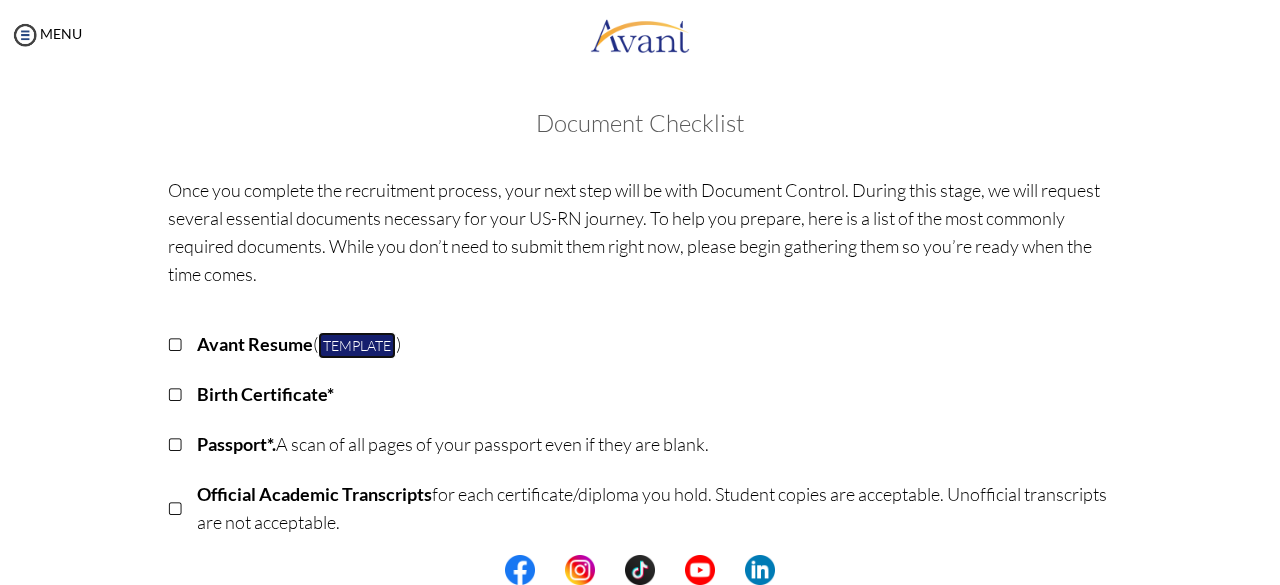 click on "Template" at bounding box center (357, 345) 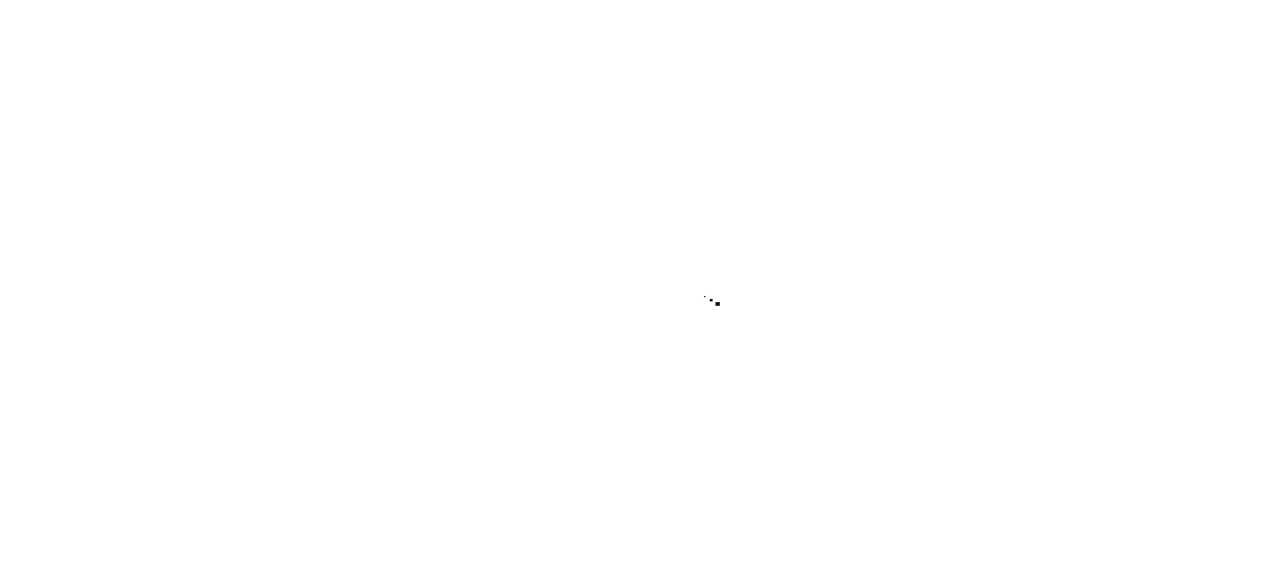 scroll, scrollTop: 0, scrollLeft: 0, axis: both 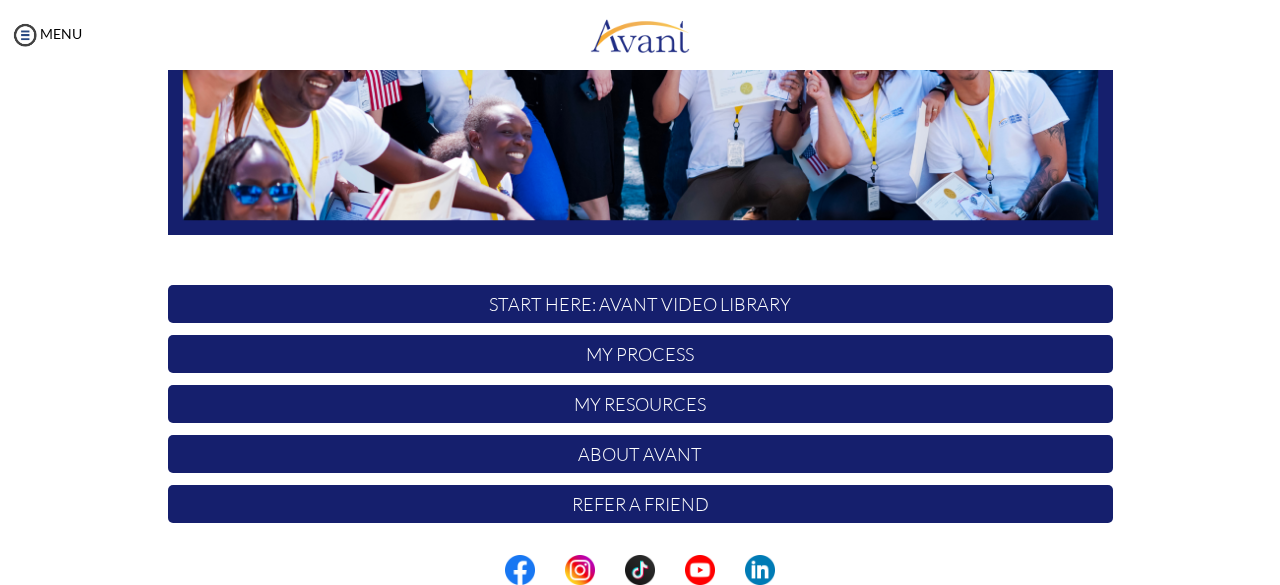 click on "My Process" at bounding box center (640, 354) 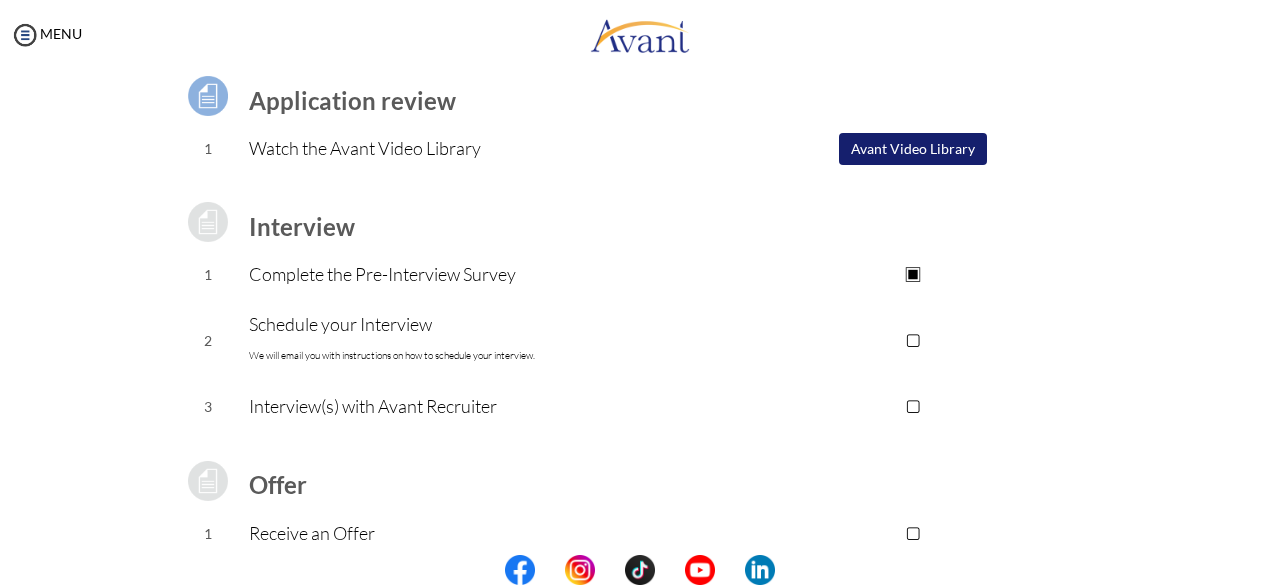 scroll, scrollTop: 170, scrollLeft: 0, axis: vertical 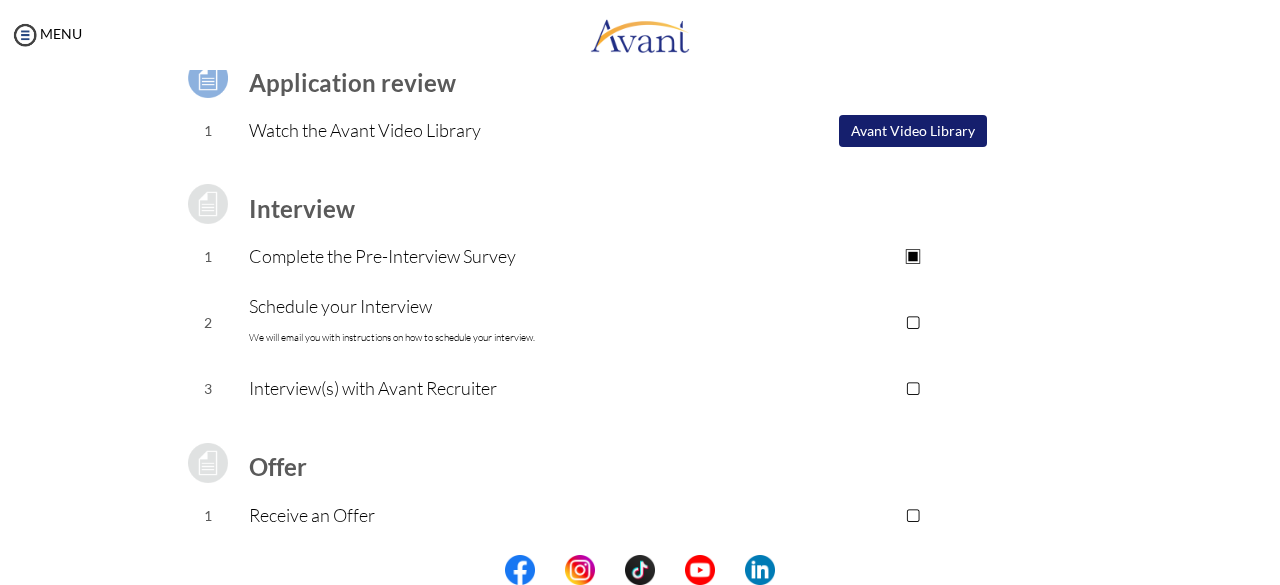 click on "Schedule your Interview We will email you with instructions on how to schedule your interview." at bounding box center (481, 322) 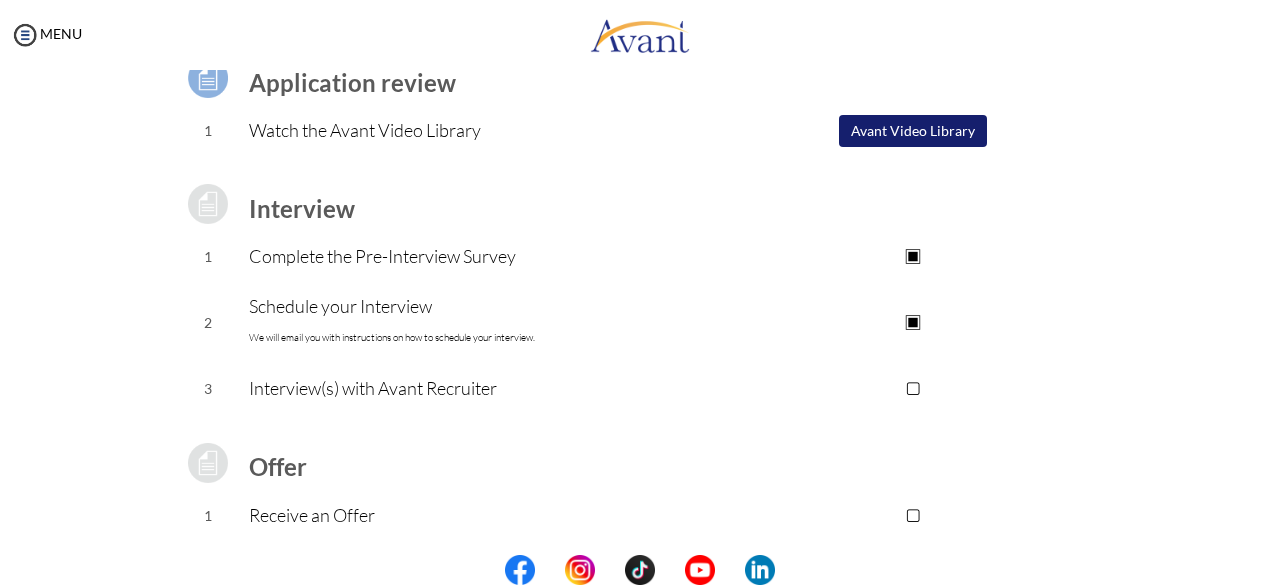 click on "Schedule your Interview We will email you with instructions on how to schedule your interview." at bounding box center [481, 322] 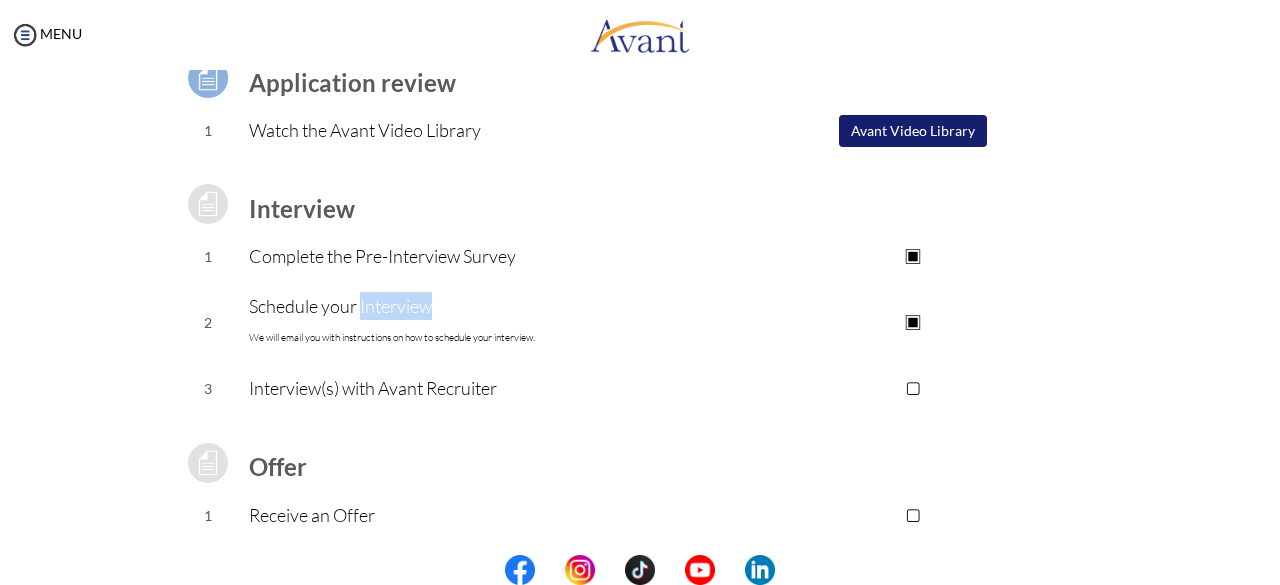 click on "Schedule your Interview We will email you with instructions on how to schedule your interview." at bounding box center [481, 322] 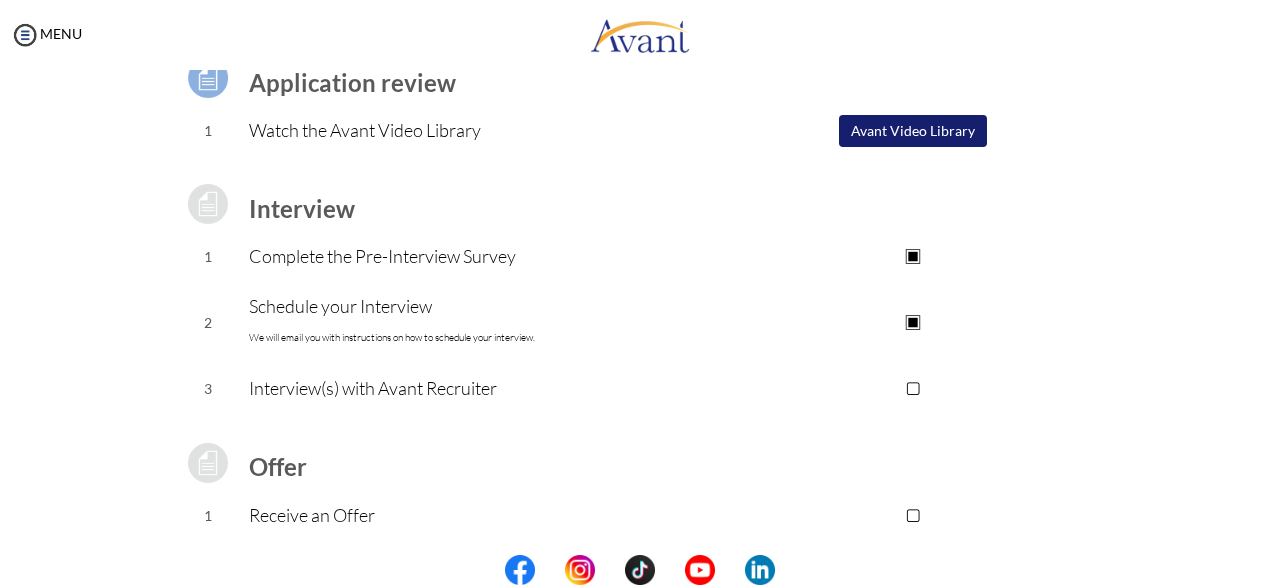 click on "Interview" at bounding box center [302, 208] 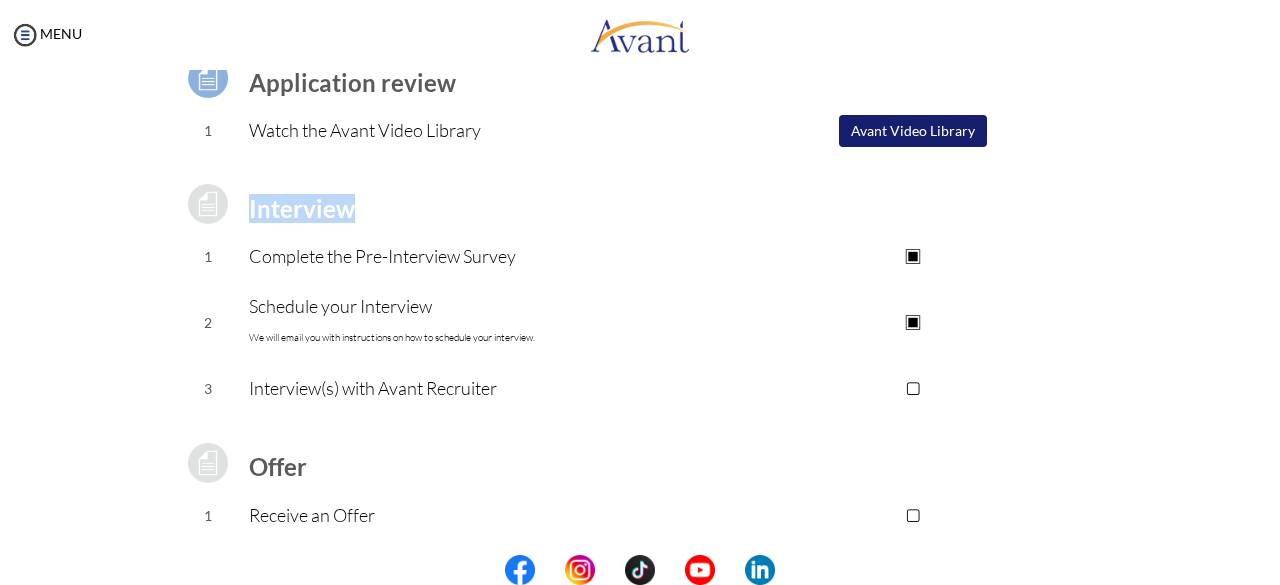 click on "Interview" at bounding box center (302, 208) 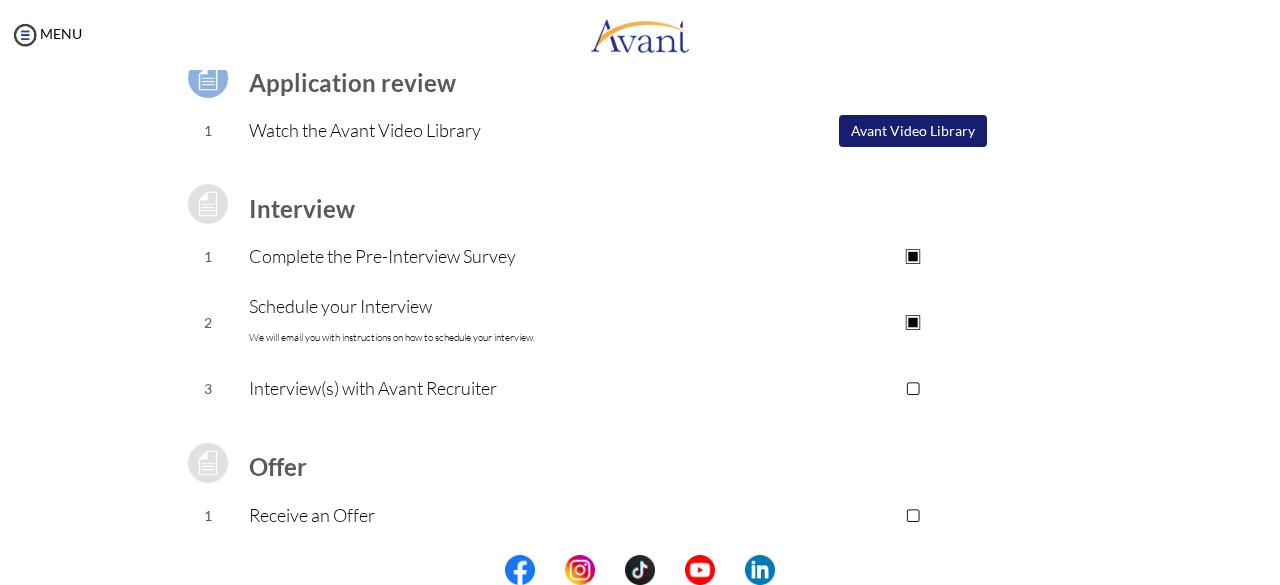 click on "Interview" at bounding box center (302, 208) 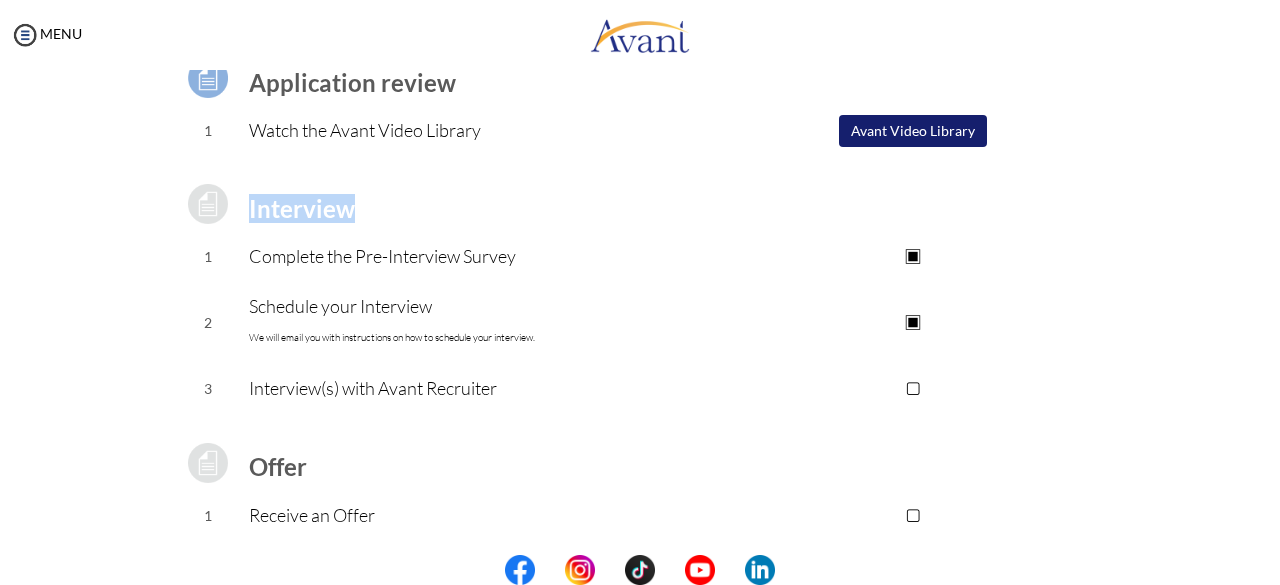 click on "Interview" at bounding box center (302, 208) 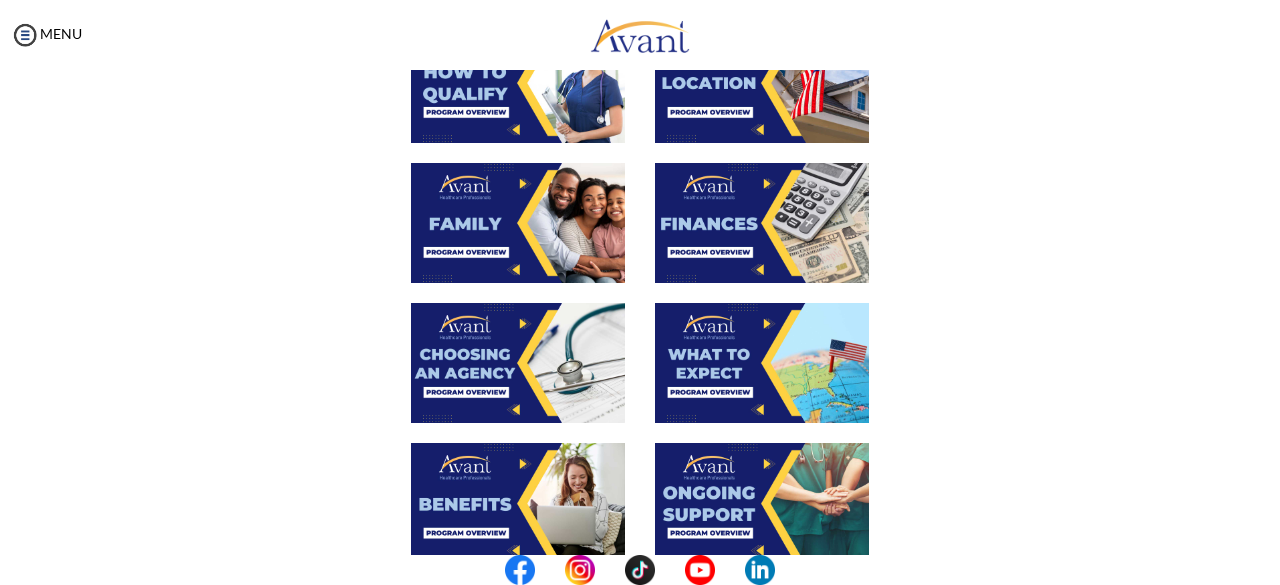 scroll, scrollTop: 510, scrollLeft: 0, axis: vertical 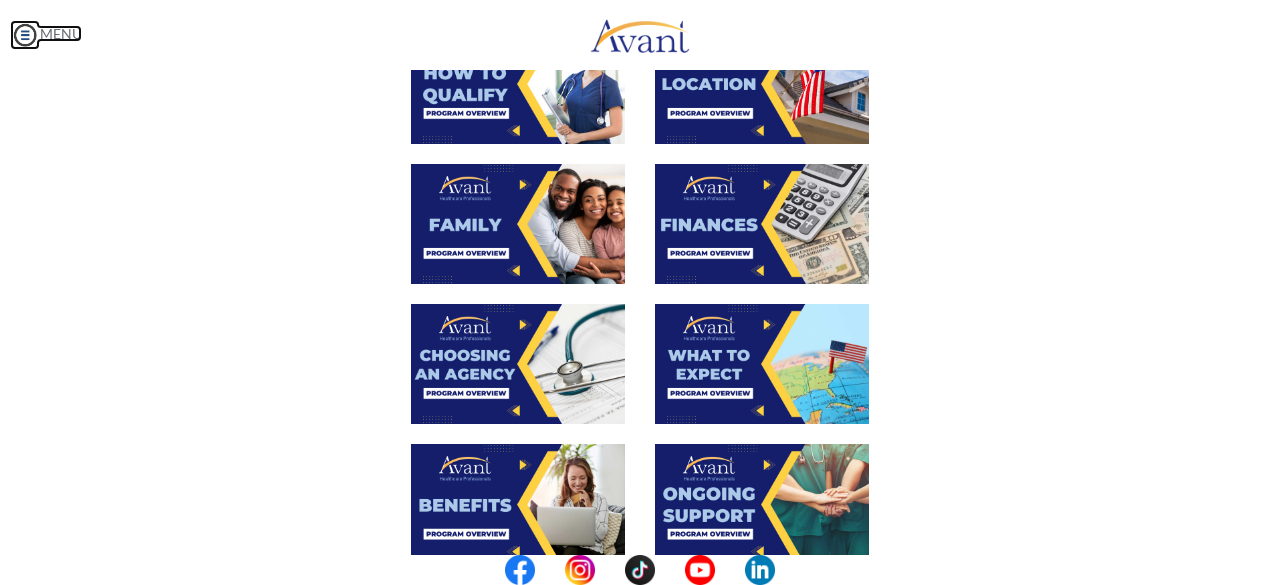 click at bounding box center (25, 35) 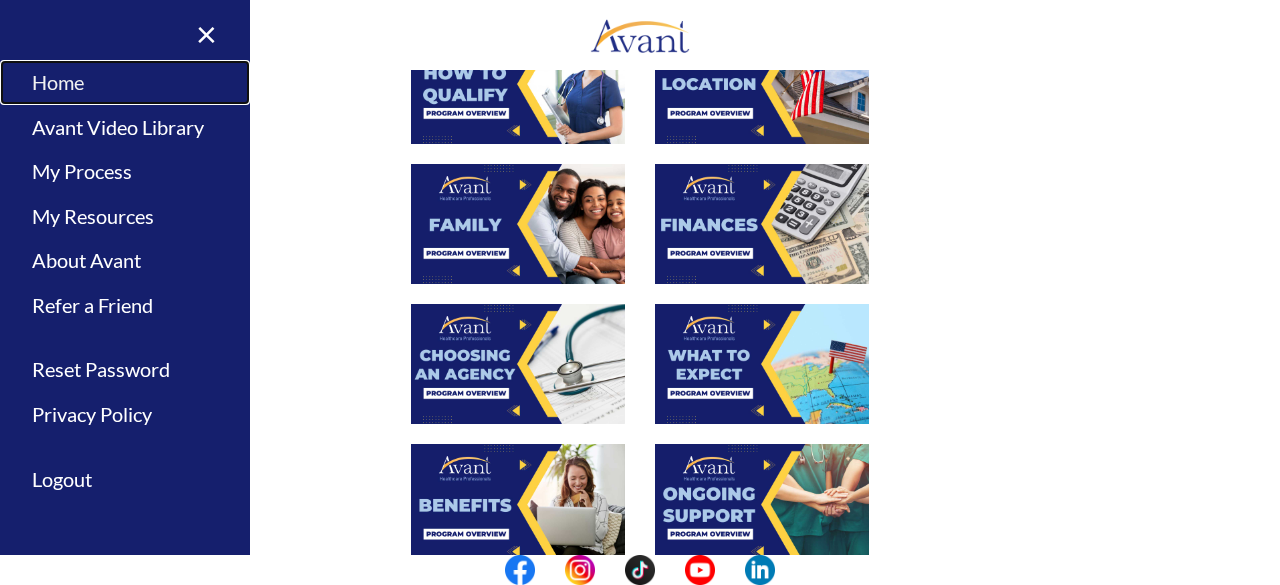 click on "Home" at bounding box center [125, 82] 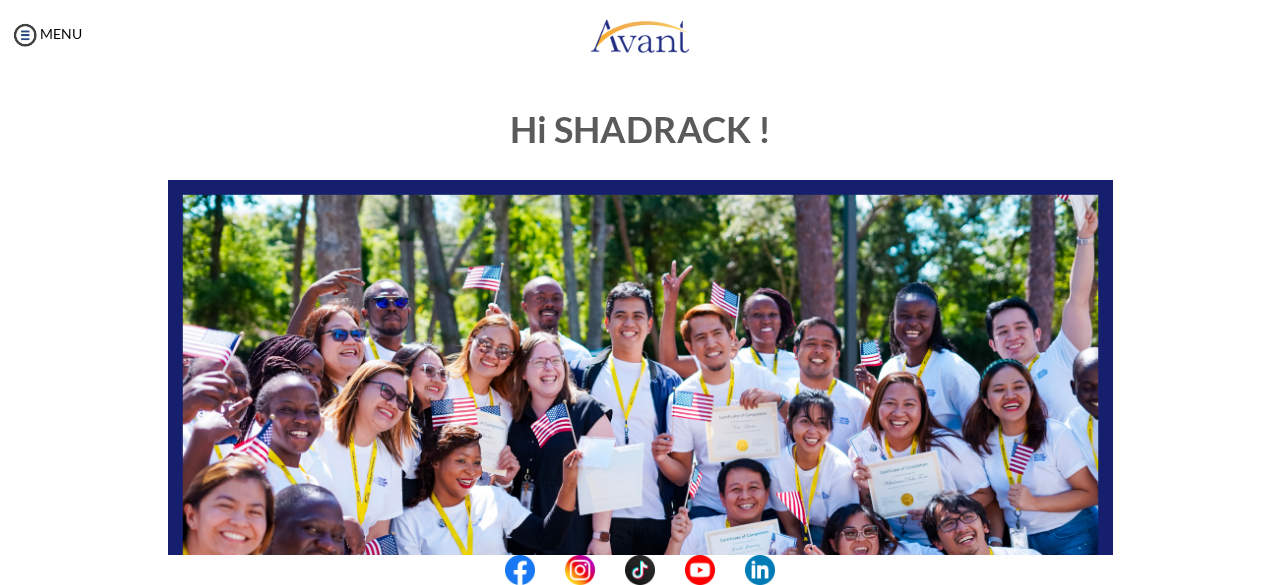 scroll, scrollTop: 476, scrollLeft: 0, axis: vertical 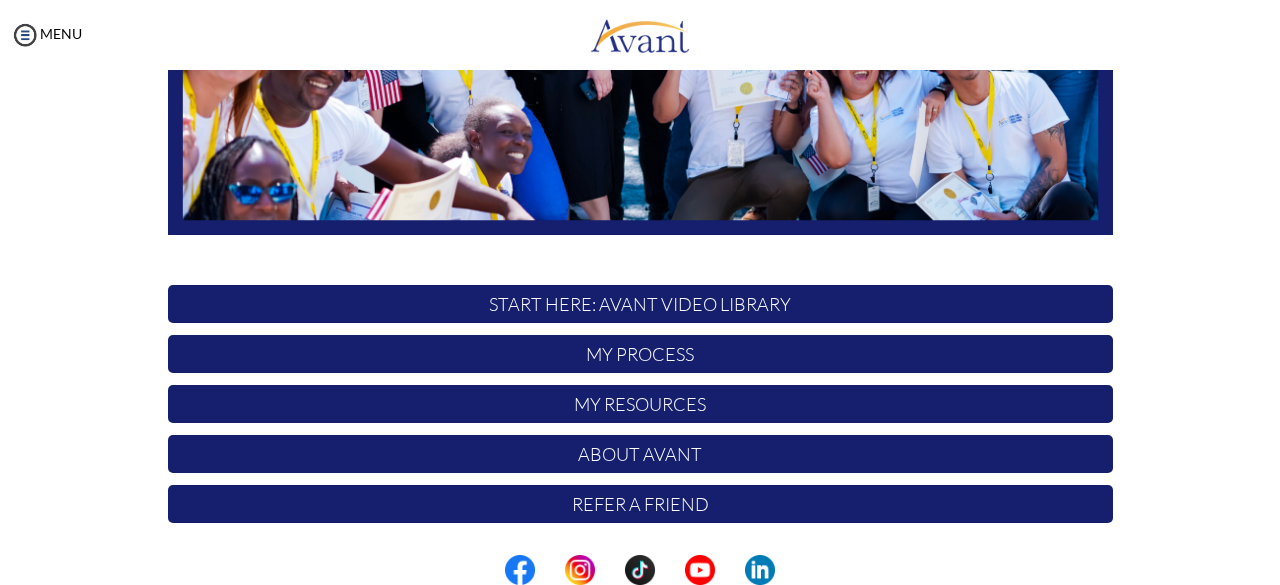 click on "START HERE: Avant Video Library" at bounding box center [640, 304] 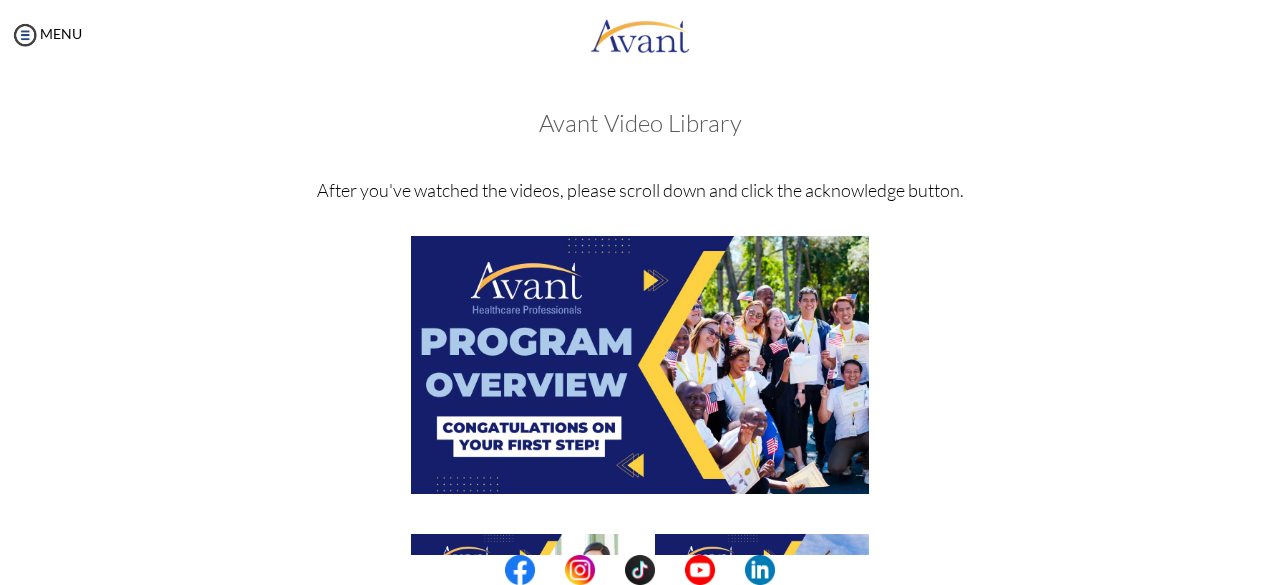scroll, scrollTop: 512, scrollLeft: 0, axis: vertical 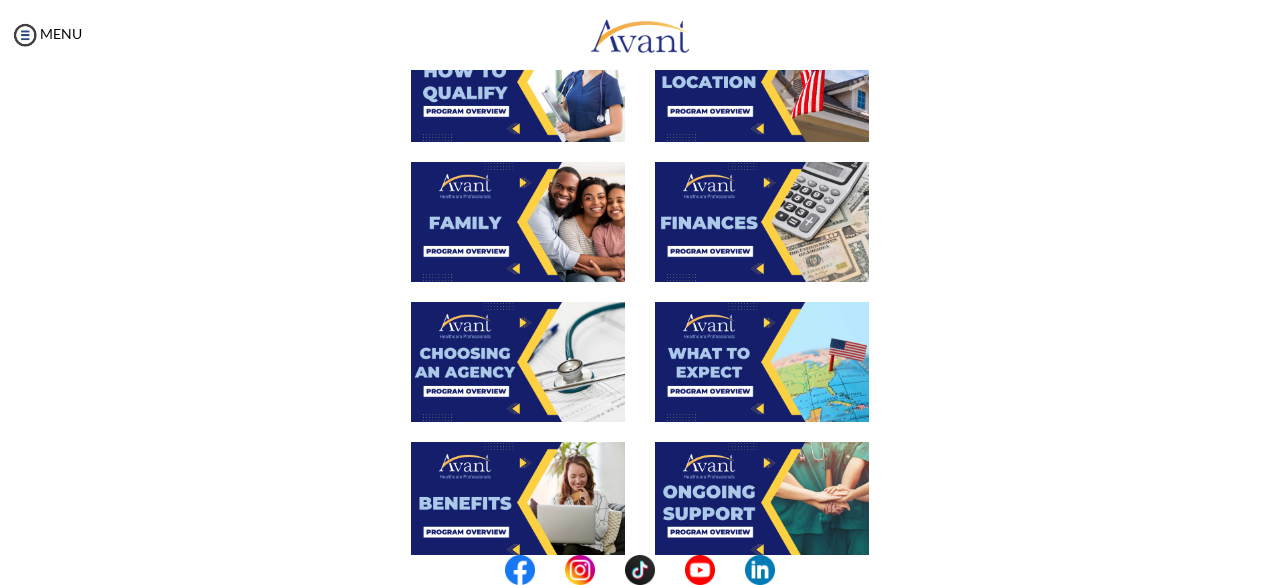click at bounding box center (518, 82) 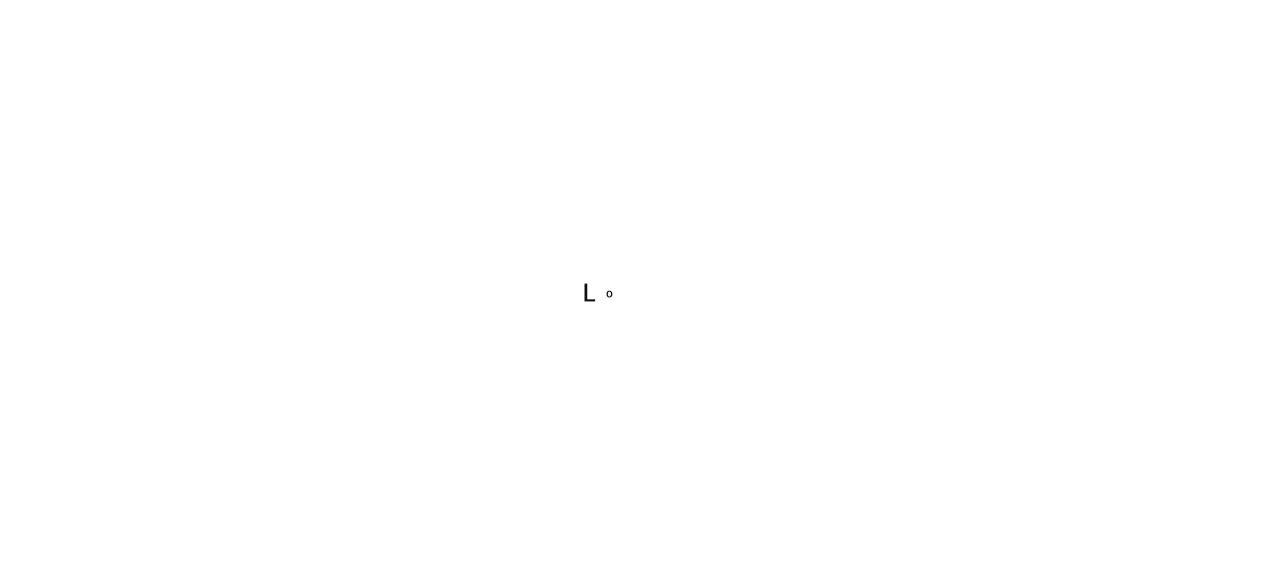 scroll, scrollTop: 0, scrollLeft: 0, axis: both 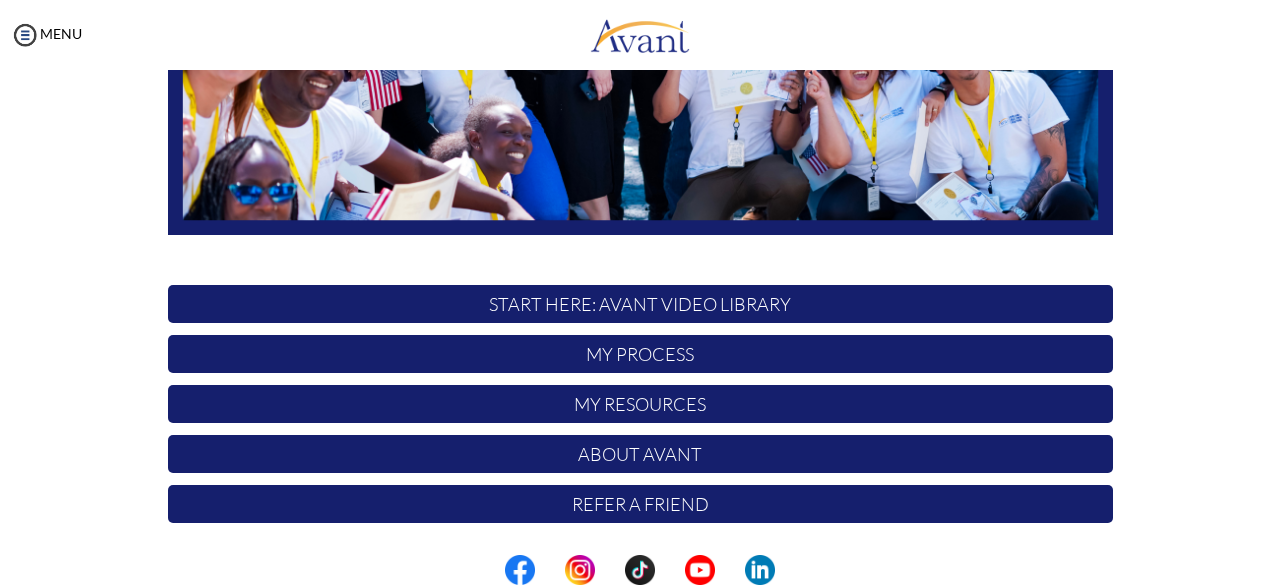 click on "My Process" at bounding box center [640, 354] 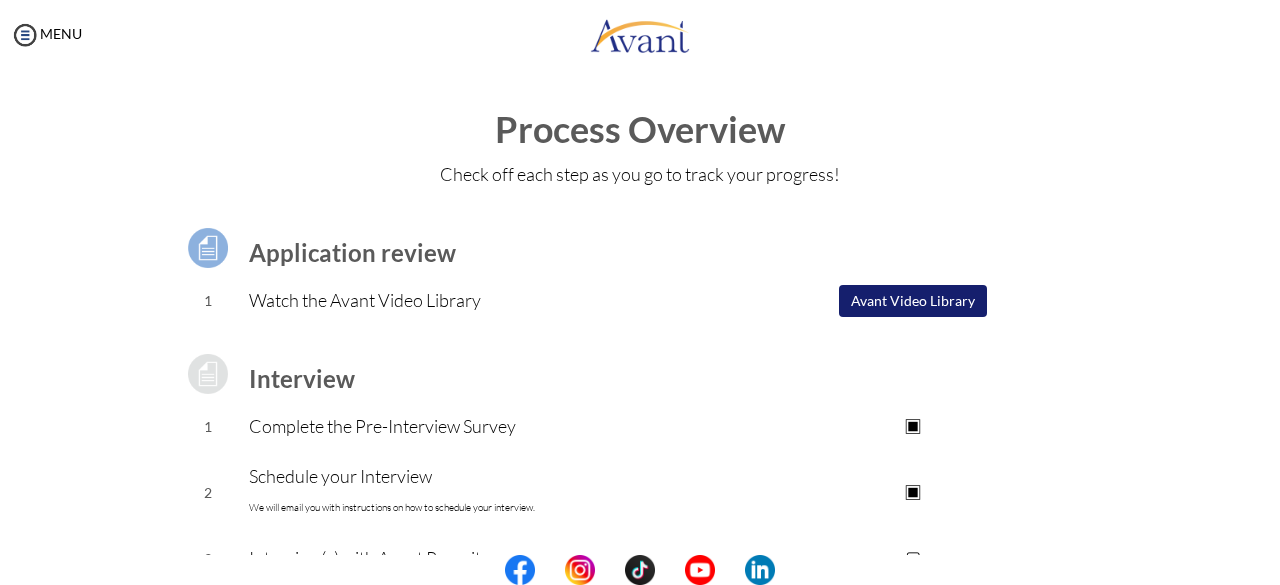 click on "Avant Video Library" at bounding box center [913, 301] 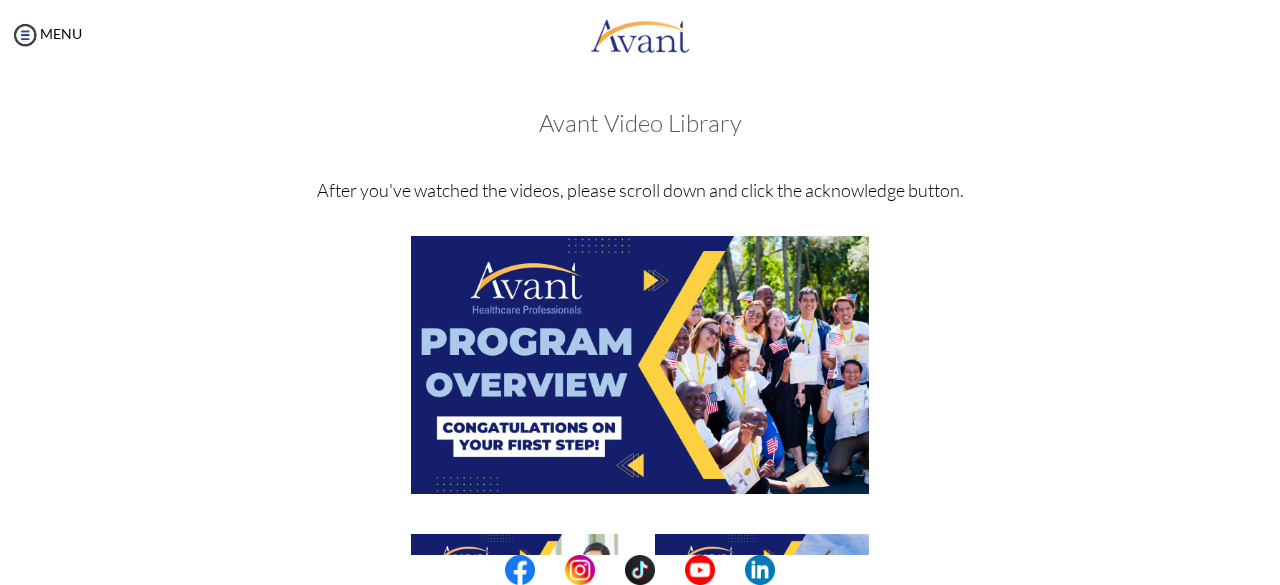 scroll, scrollTop: 512, scrollLeft: 0, axis: vertical 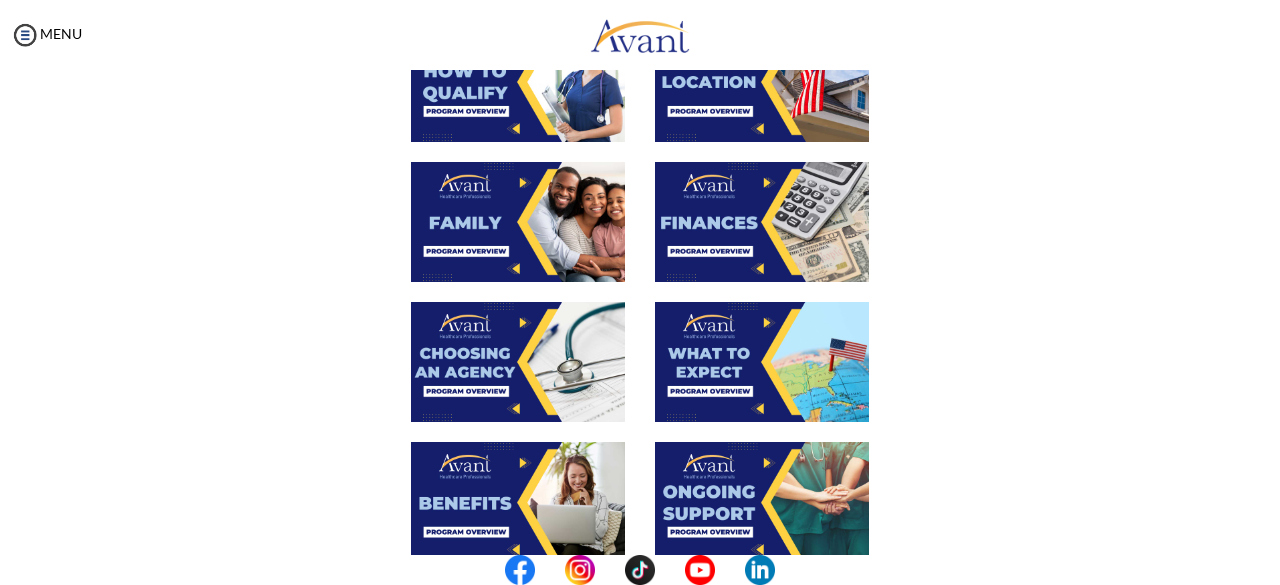 click at bounding box center [518, 222] 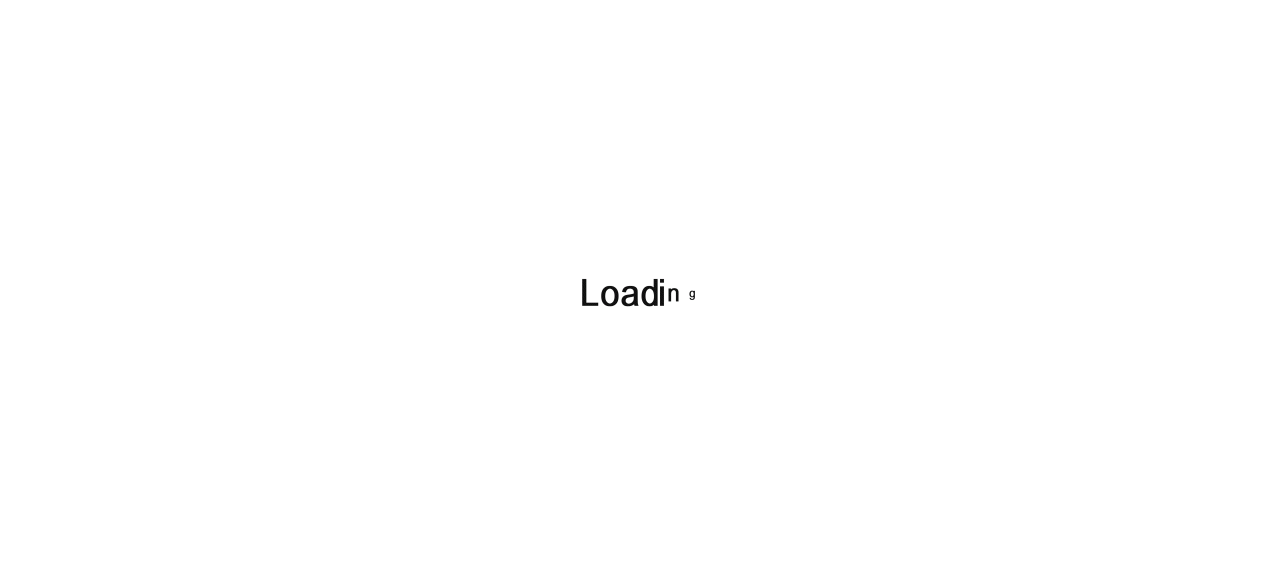 scroll, scrollTop: 0, scrollLeft: 0, axis: both 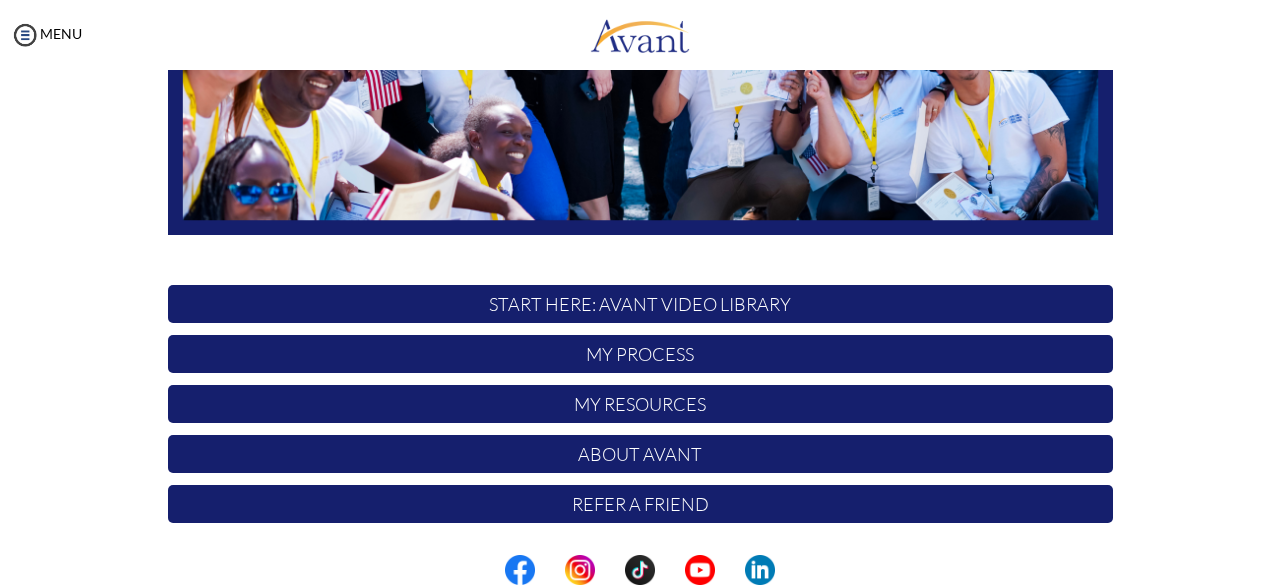 click on "START HERE: Avant Video Library" at bounding box center (640, 304) 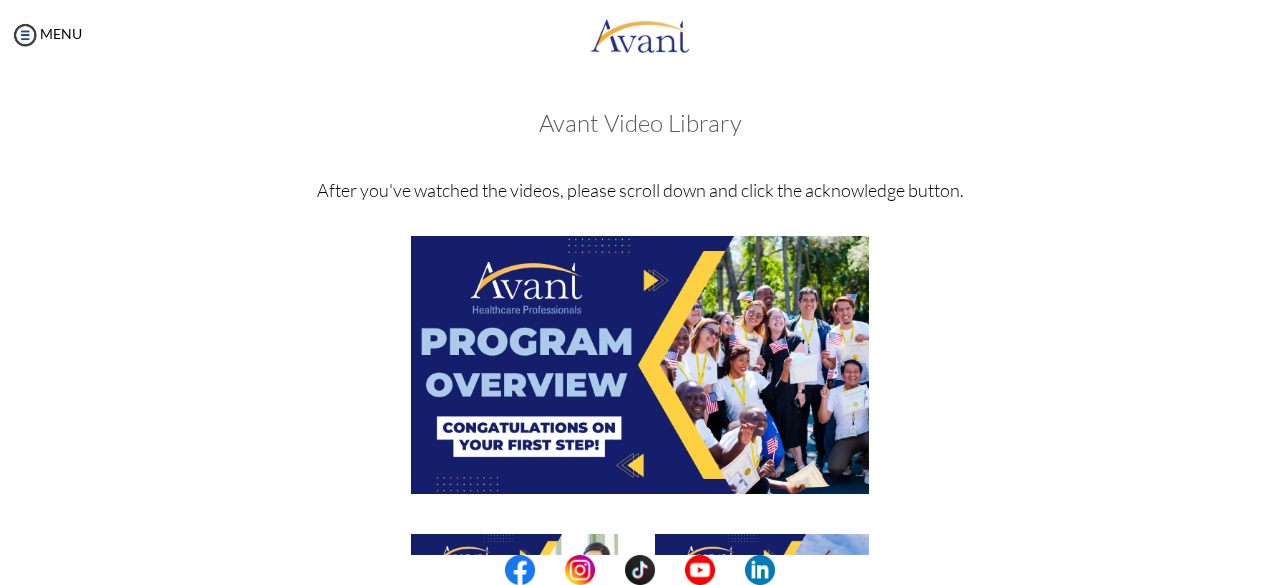 scroll, scrollTop: 512, scrollLeft: 0, axis: vertical 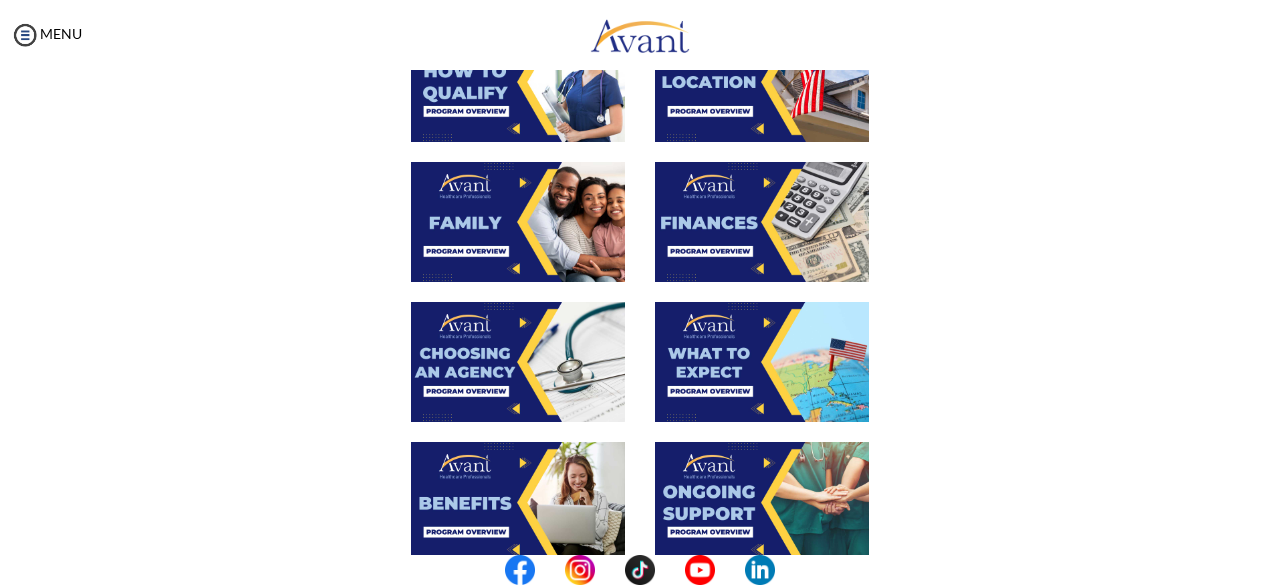 click at bounding box center [762, 222] 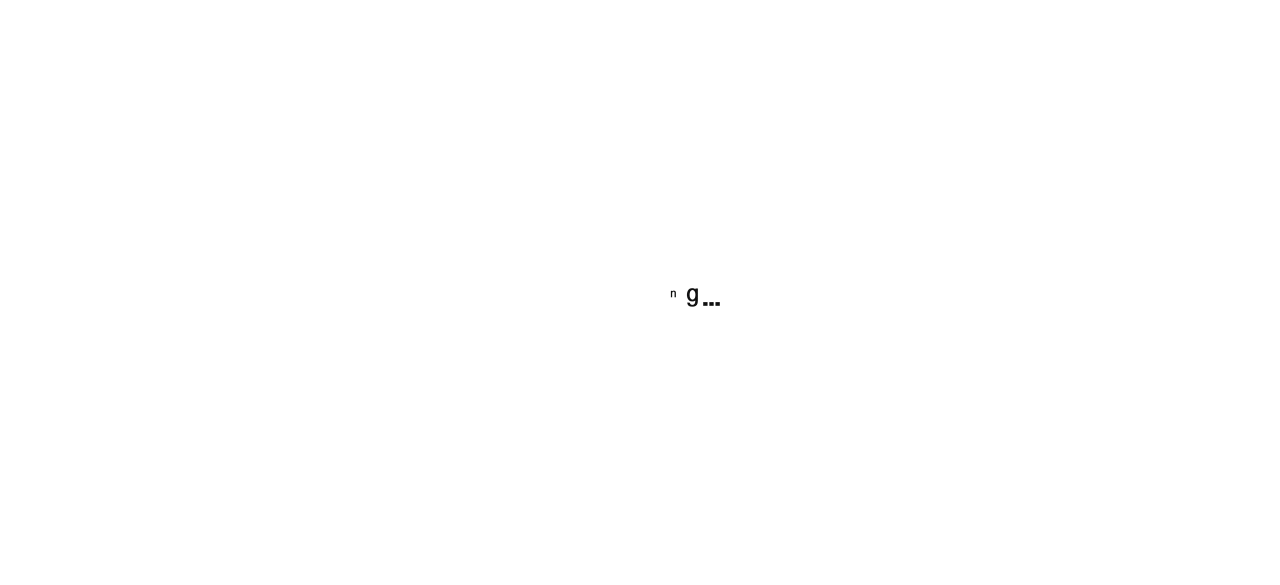 scroll, scrollTop: 0, scrollLeft: 0, axis: both 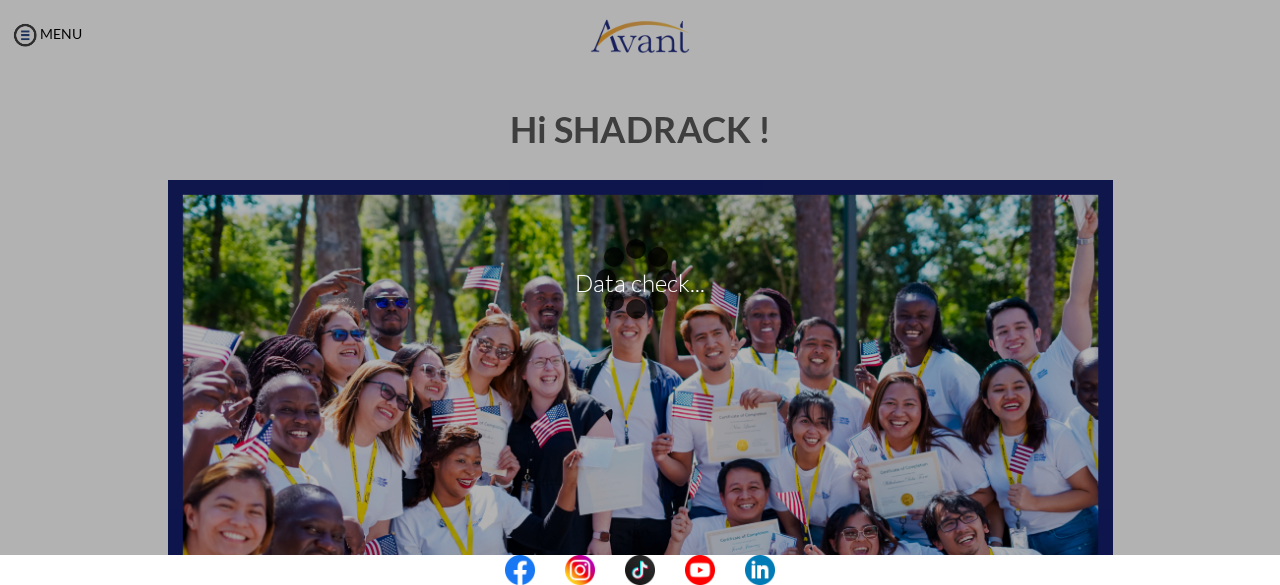 click on "Data check...
Maintenance break. Please come back in 2 hours.
MENU
My Status
What is the next step?
We would like you to watch the introductory video Begin with Avant
We would like you to watch the program video Watch Program Video
We would like you to complete English exam Take Language Test
We would like you to complete clinical assessment Take Clinical Test
We would like you to complete qualification survey Take Qualification Survey
We would like you to watch expectations video Watch Expectations Video
You will be contacted by recruiter to schedule a call.
Your application is being reviewed. Please check your email regularly.
Process Overview
Check off each step as you go to track your progress!" at bounding box center [640, 292] 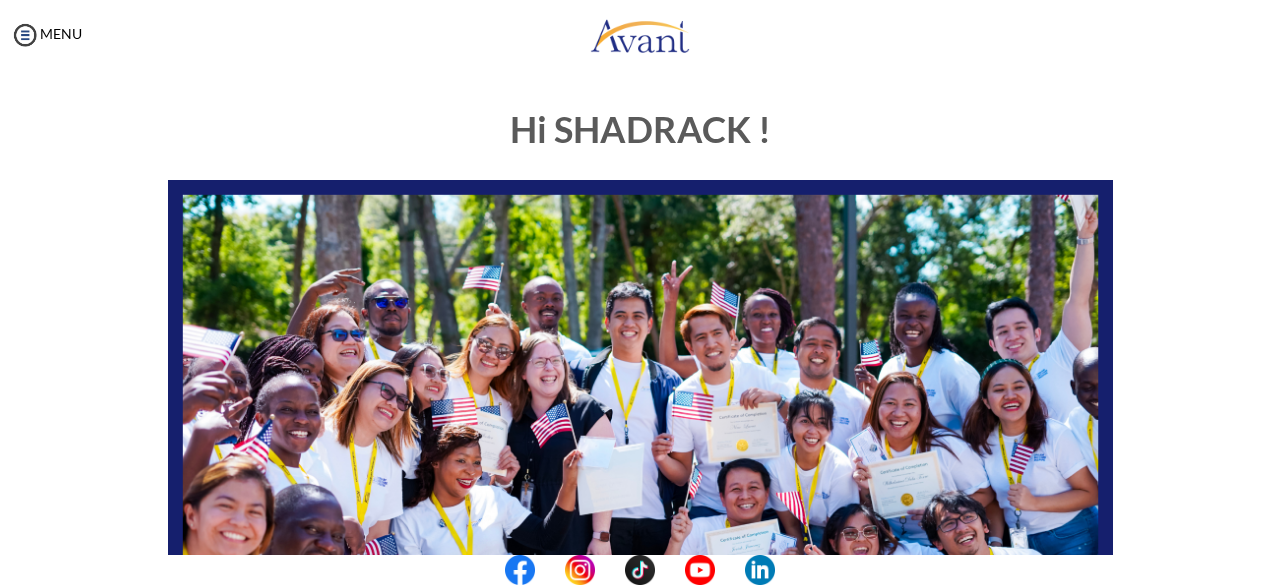 scroll, scrollTop: 476, scrollLeft: 0, axis: vertical 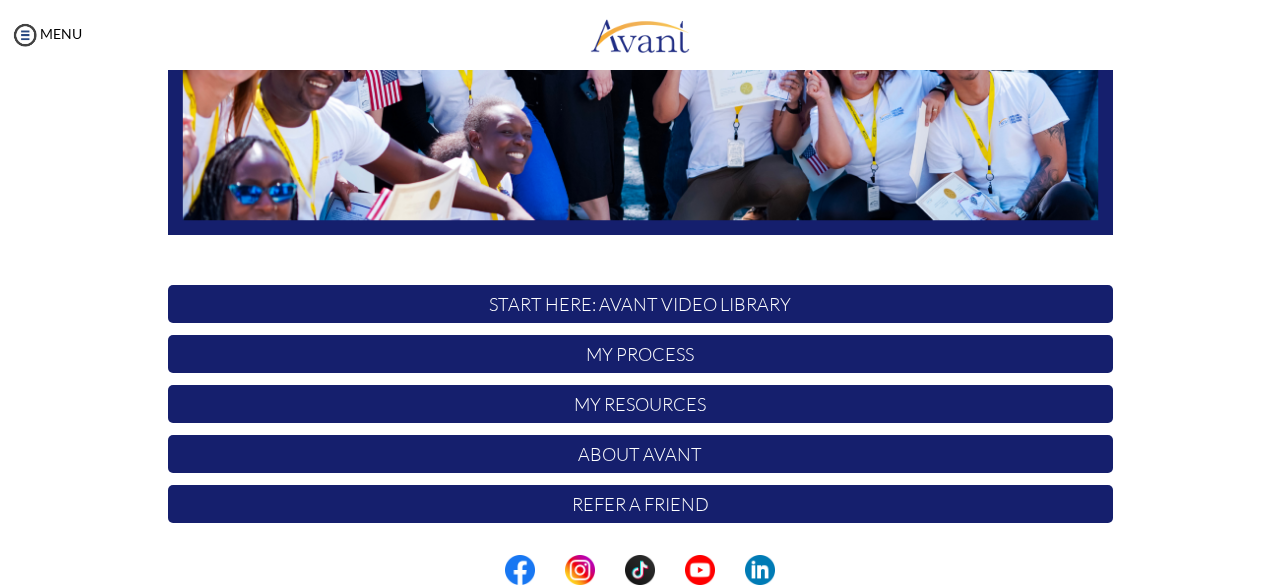 click on "START HERE: Avant Video Library" at bounding box center [640, 304] 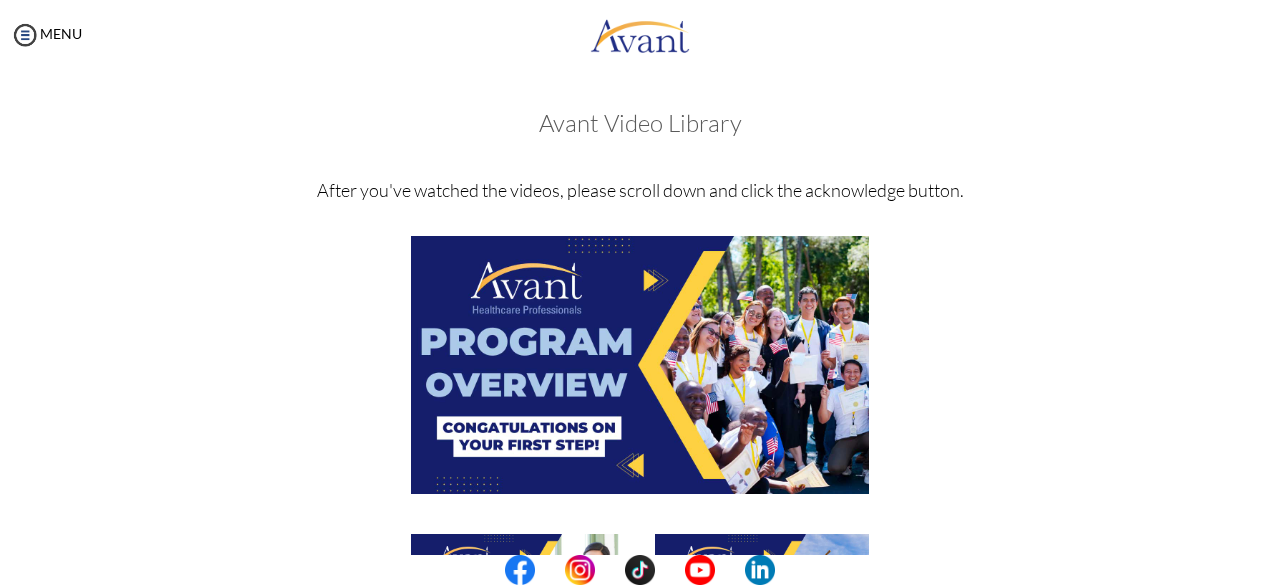 scroll, scrollTop: 512, scrollLeft: 0, axis: vertical 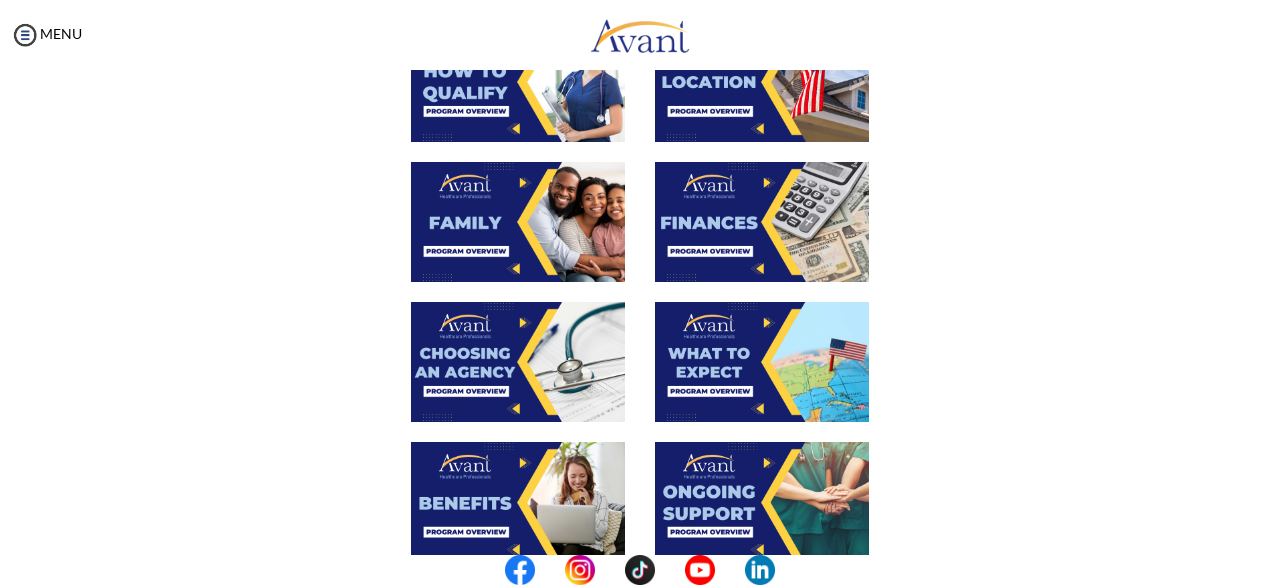 click at bounding box center [518, 362] 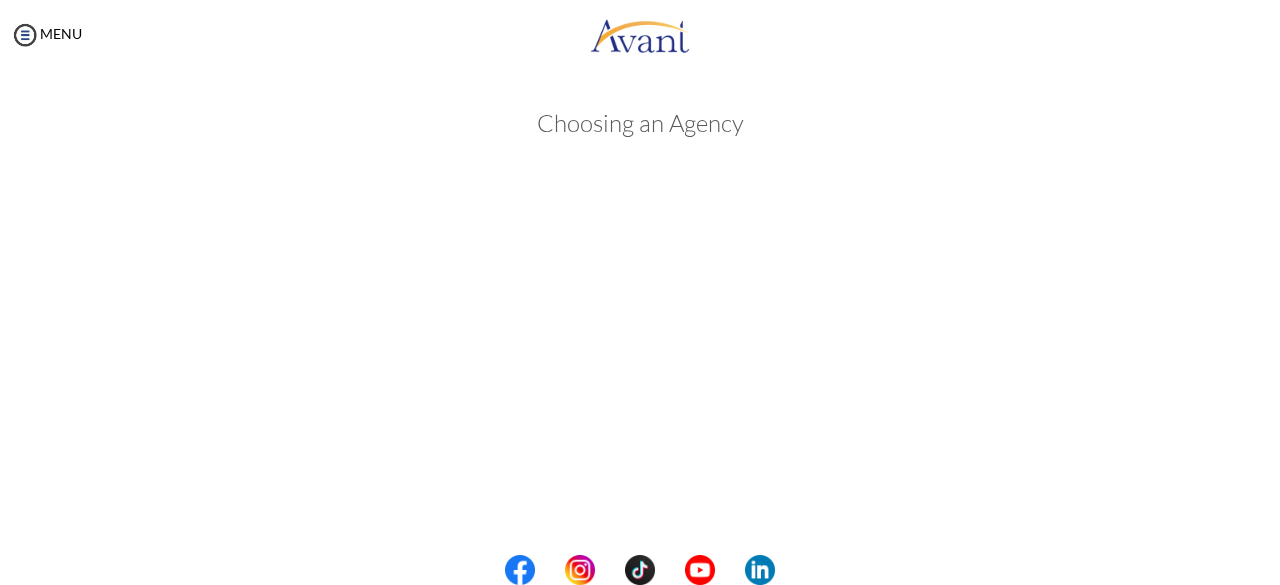 scroll, scrollTop: 512, scrollLeft: 0, axis: vertical 